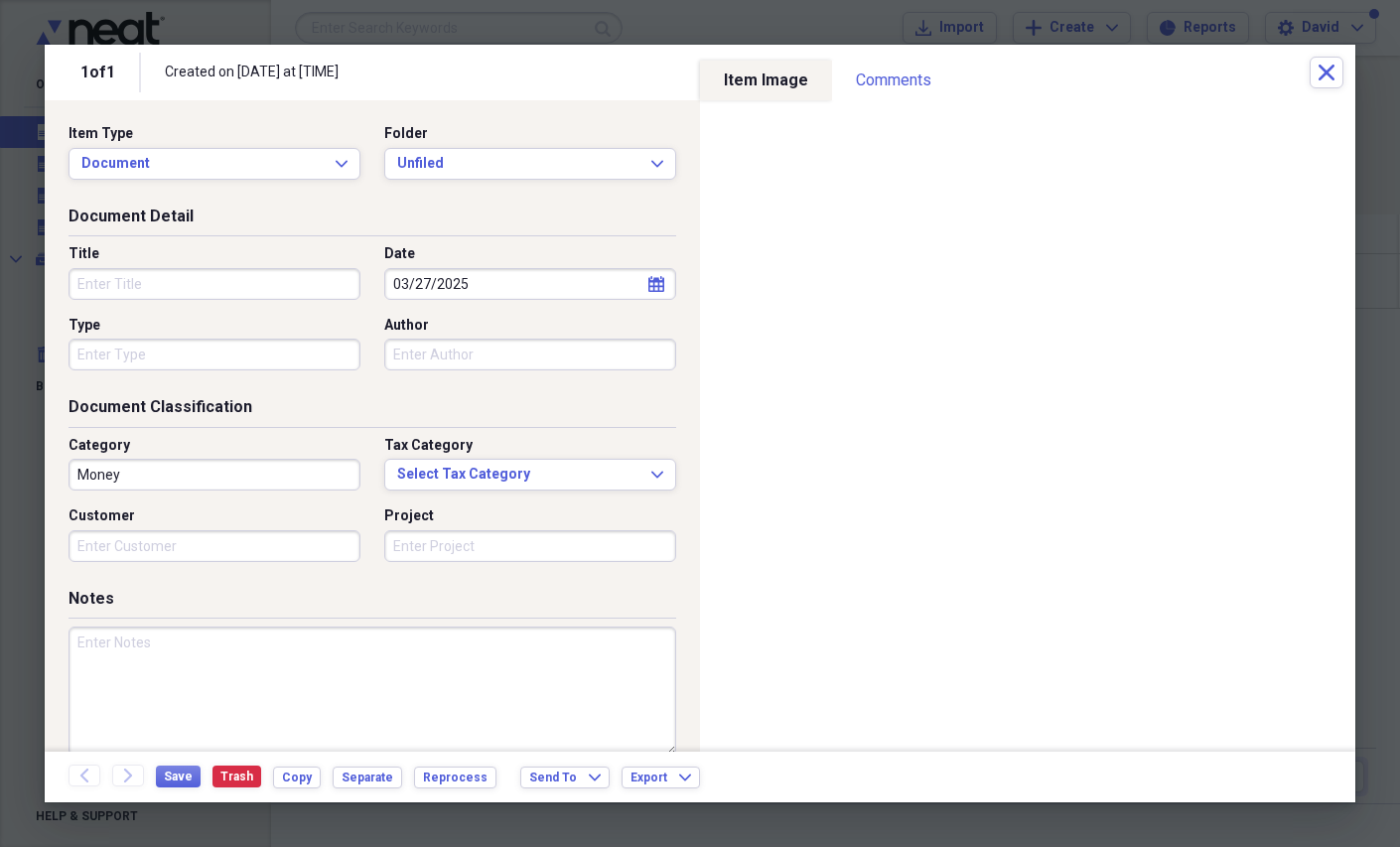 scroll, scrollTop: 0, scrollLeft: 0, axis: both 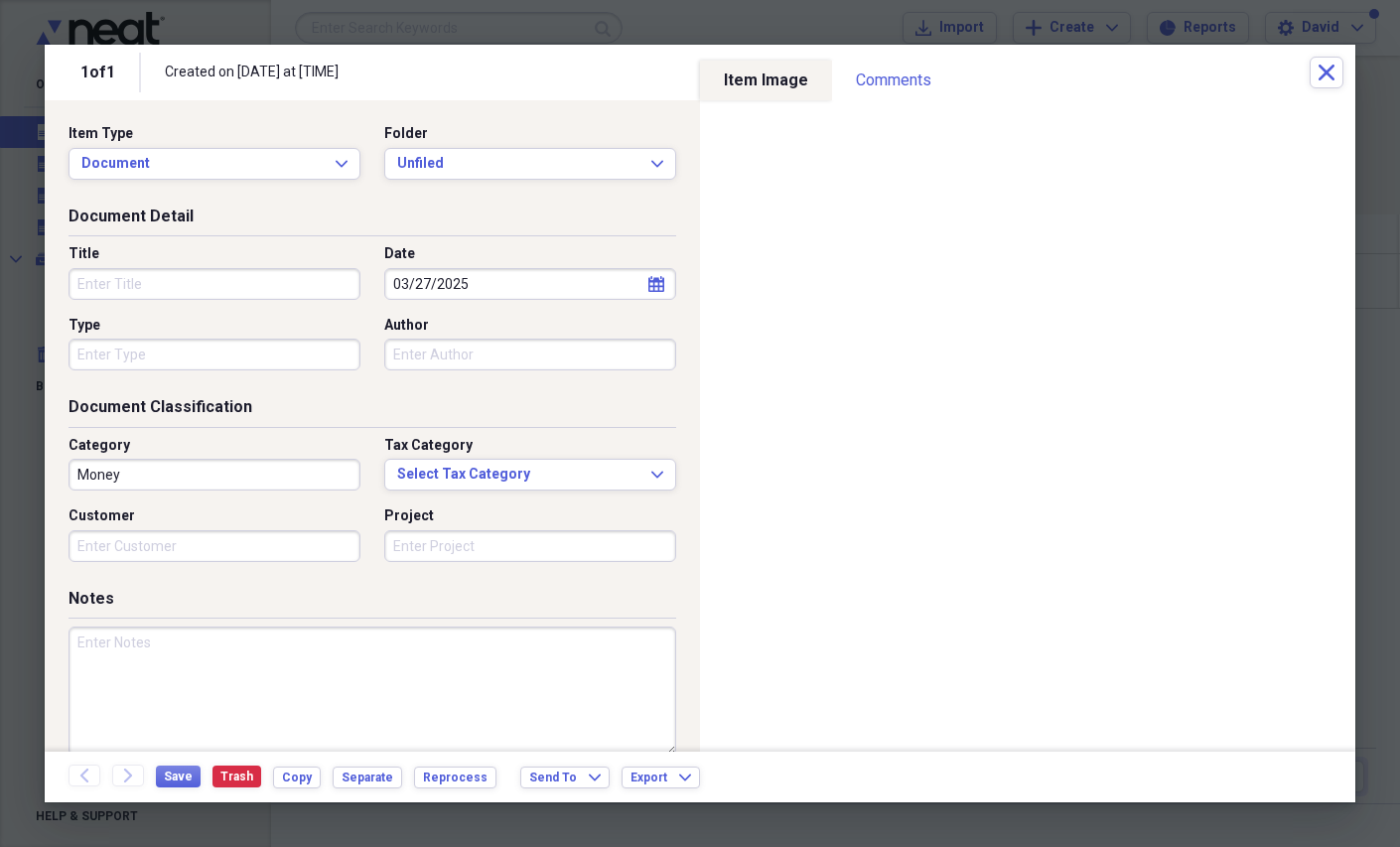 click on "Title" at bounding box center [214, 284] 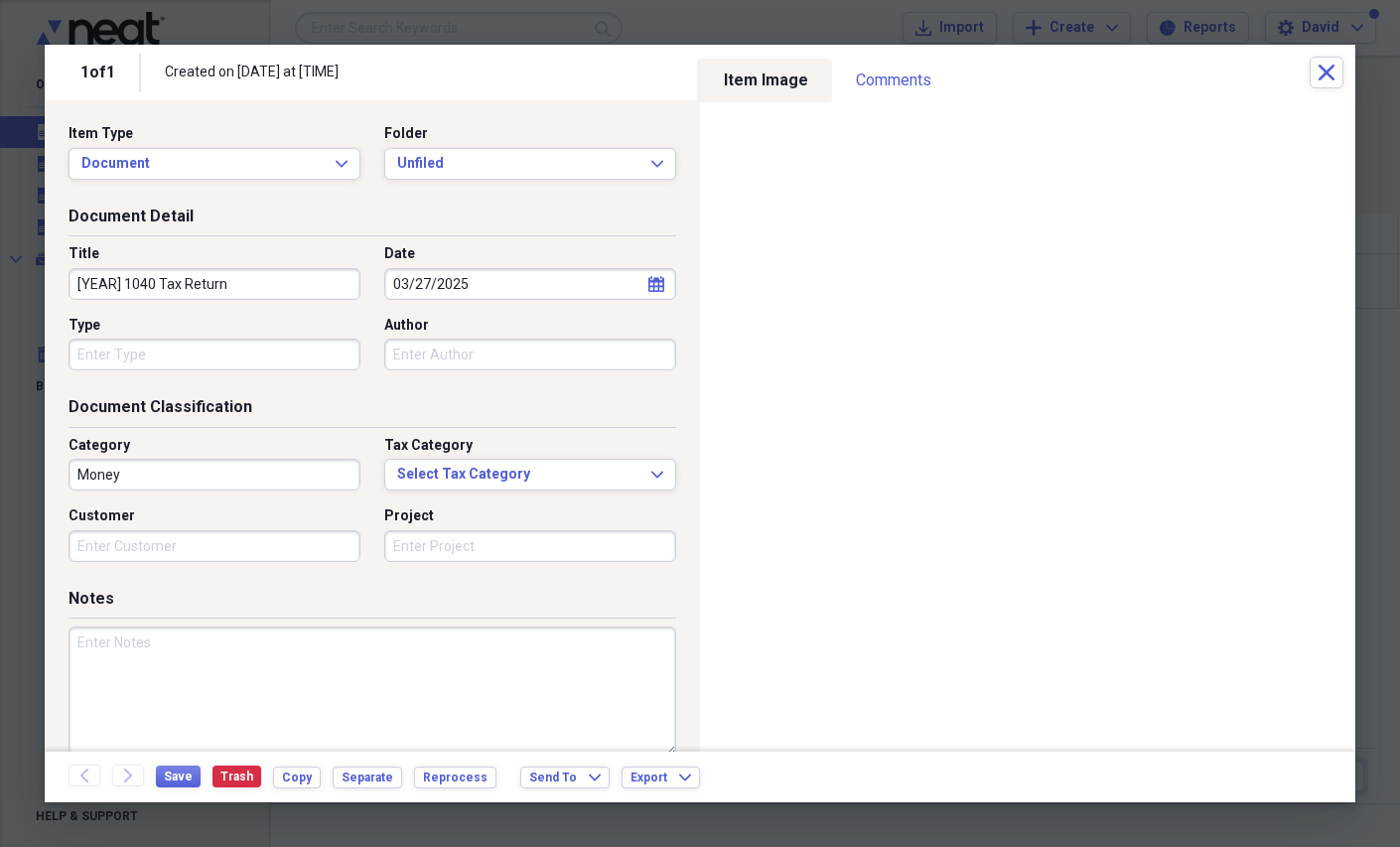 type on "[YEAR] 1040 Tax Return" 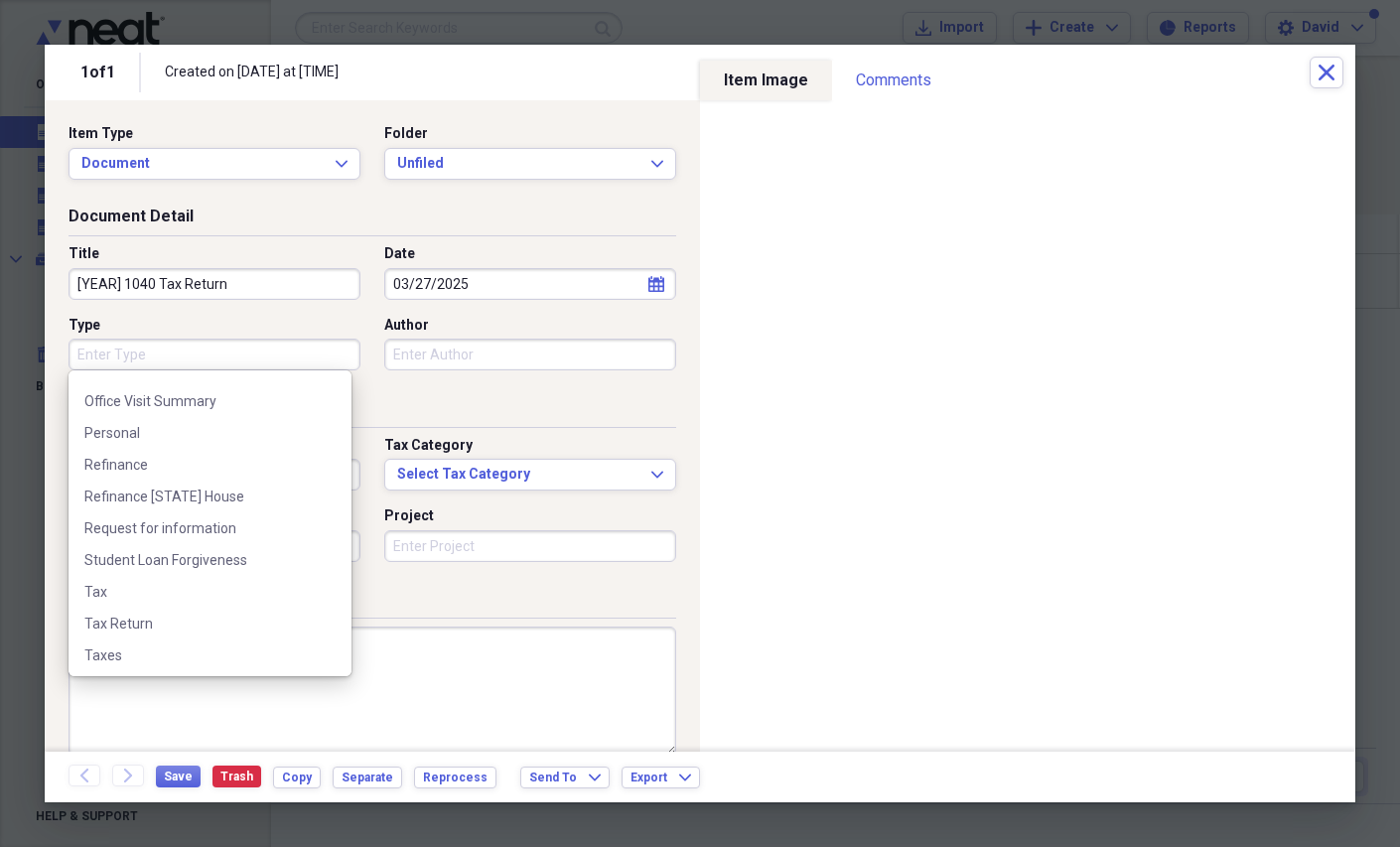 scroll, scrollTop: 854, scrollLeft: 0, axis: vertical 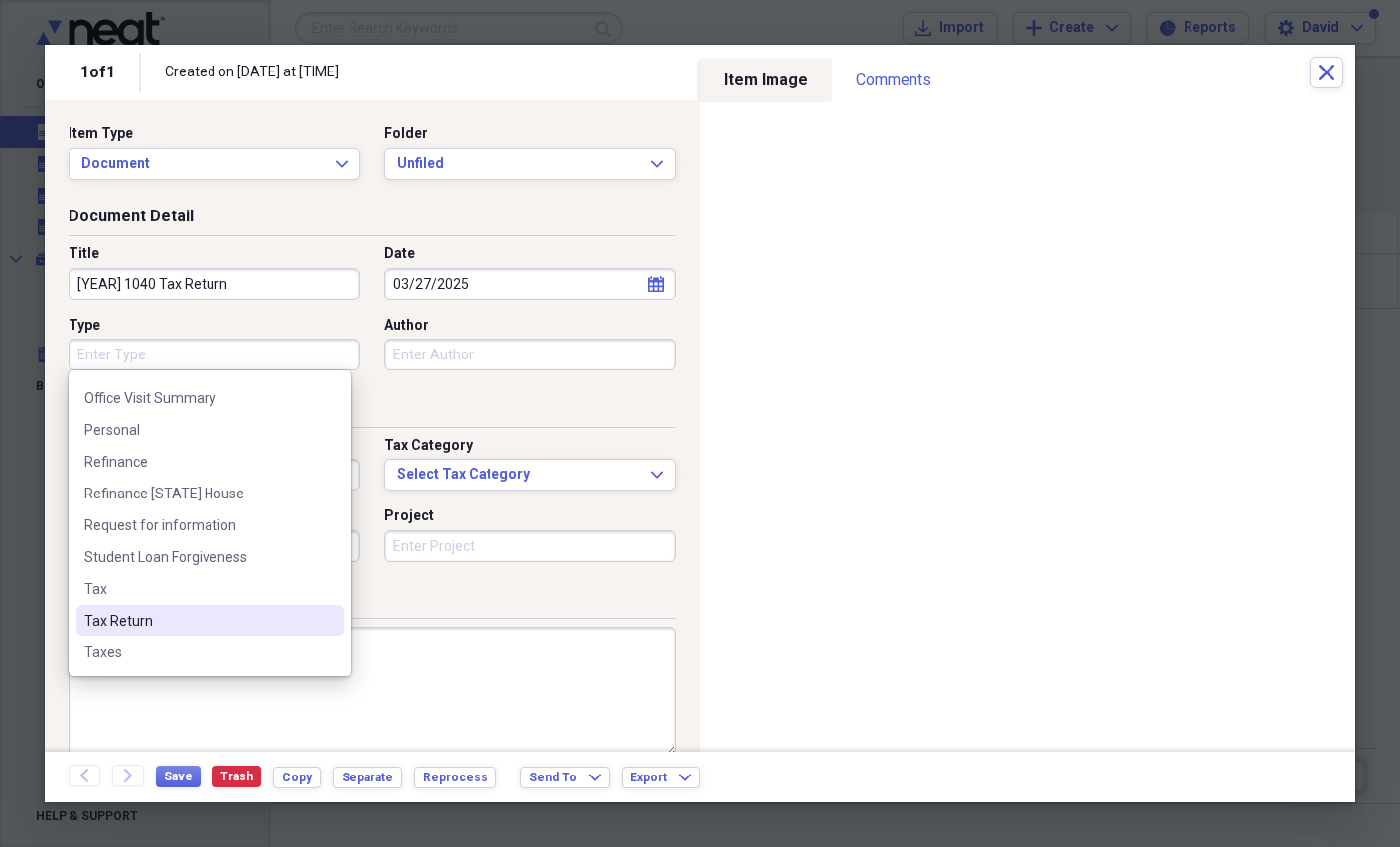 click on "Tax Return" at bounding box center [198, 621] 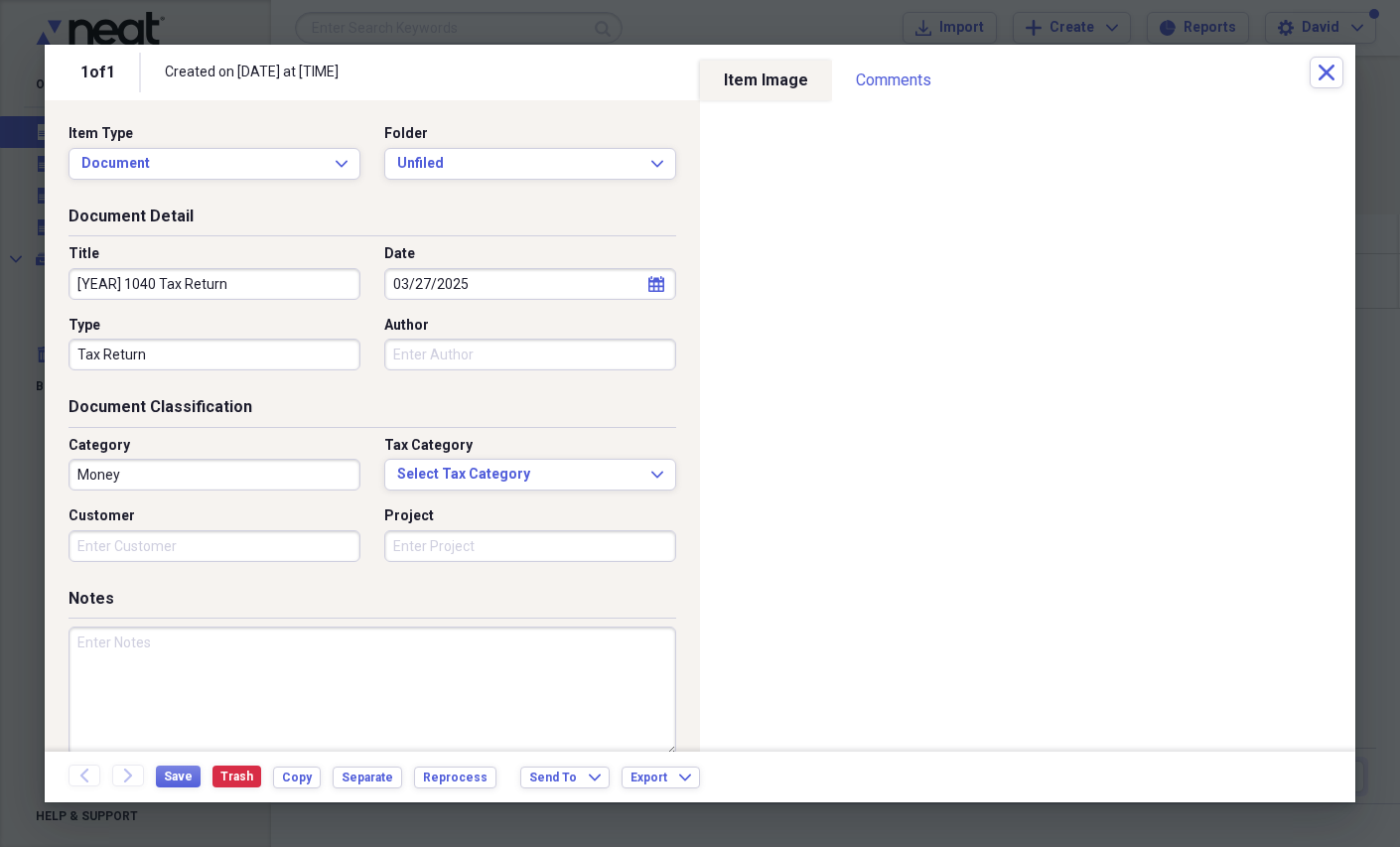 click on "Money" at bounding box center (214, 475) 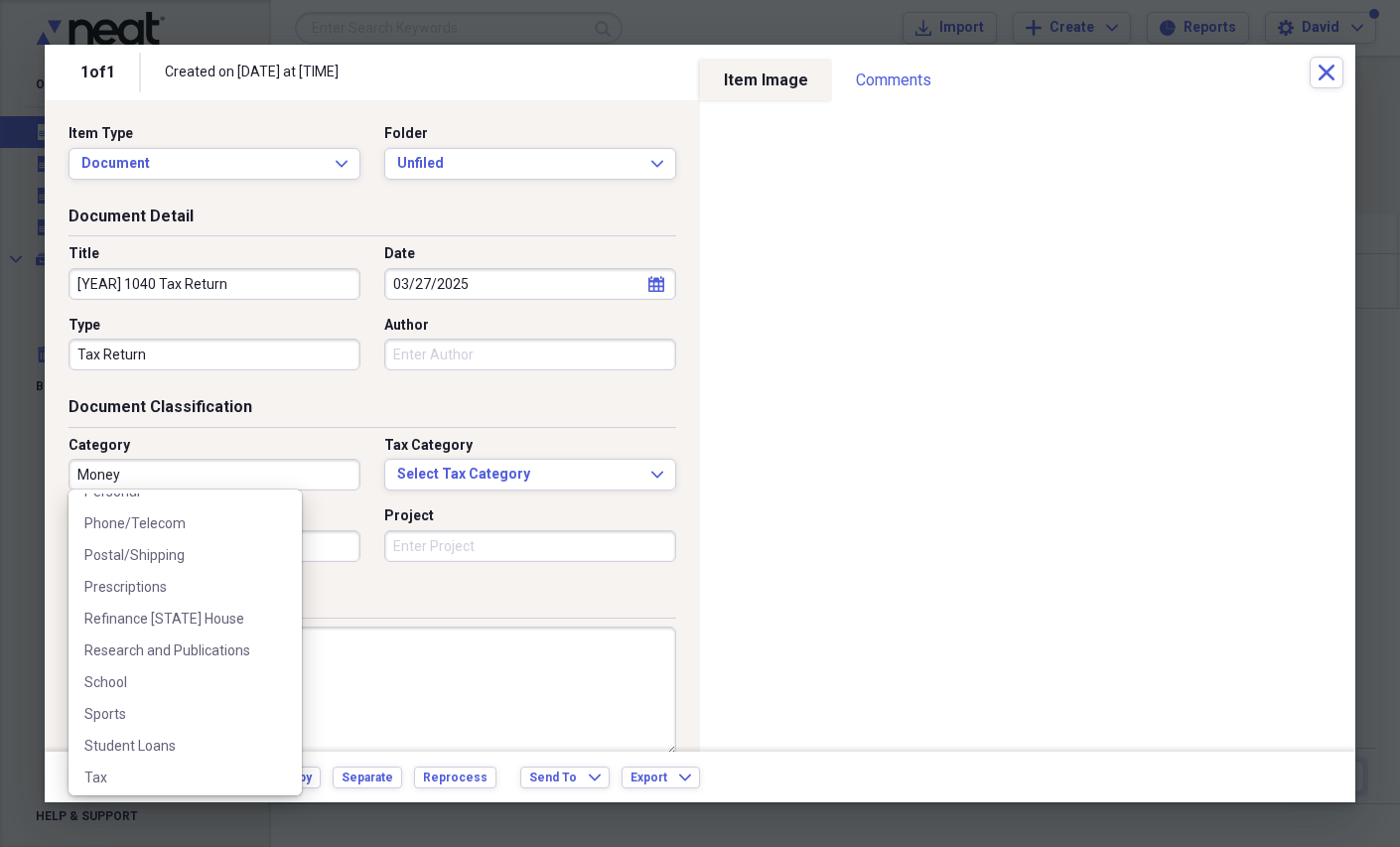 scroll, scrollTop: 1202, scrollLeft: 0, axis: vertical 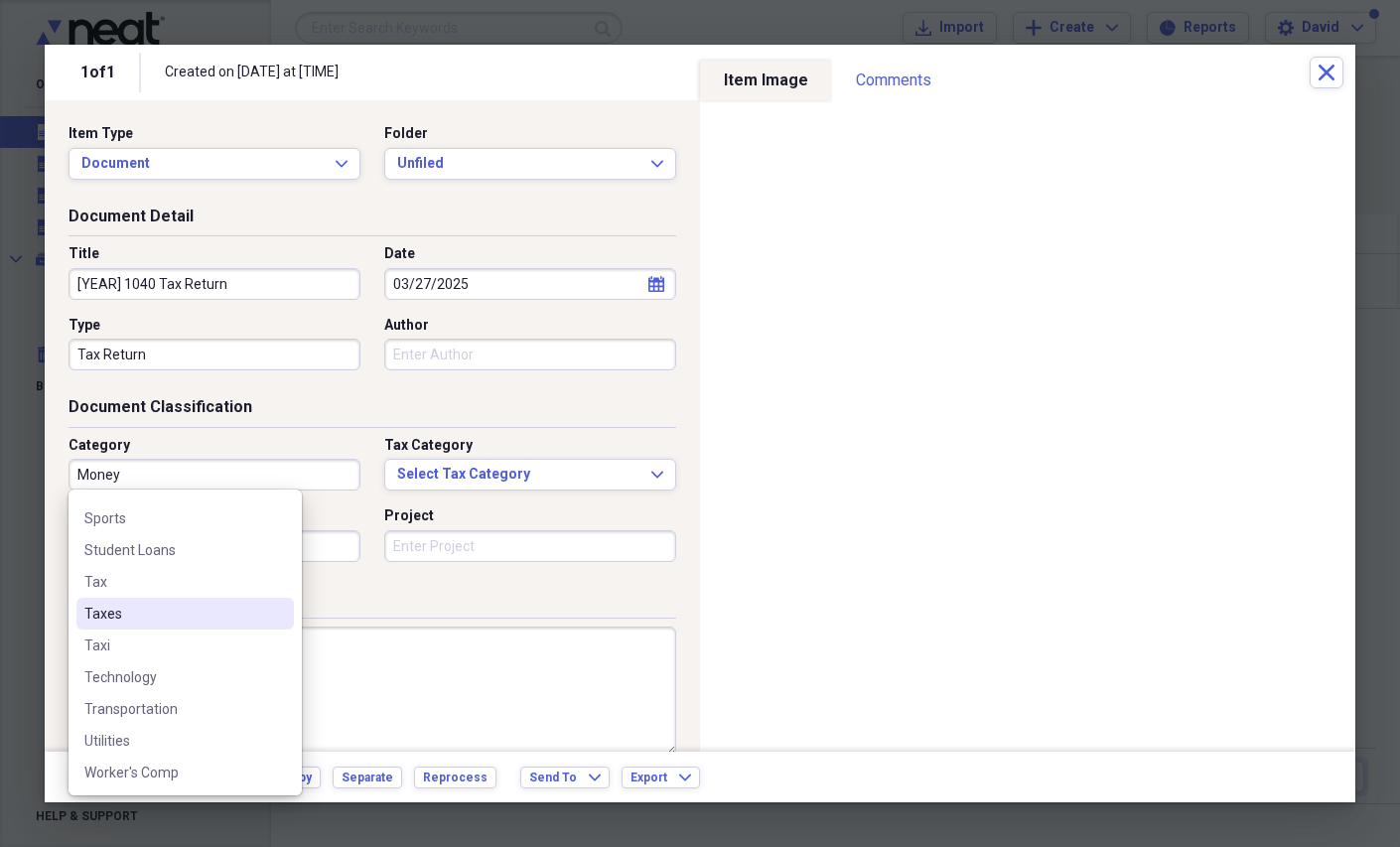 click on "Taxes" at bounding box center [173, 614] 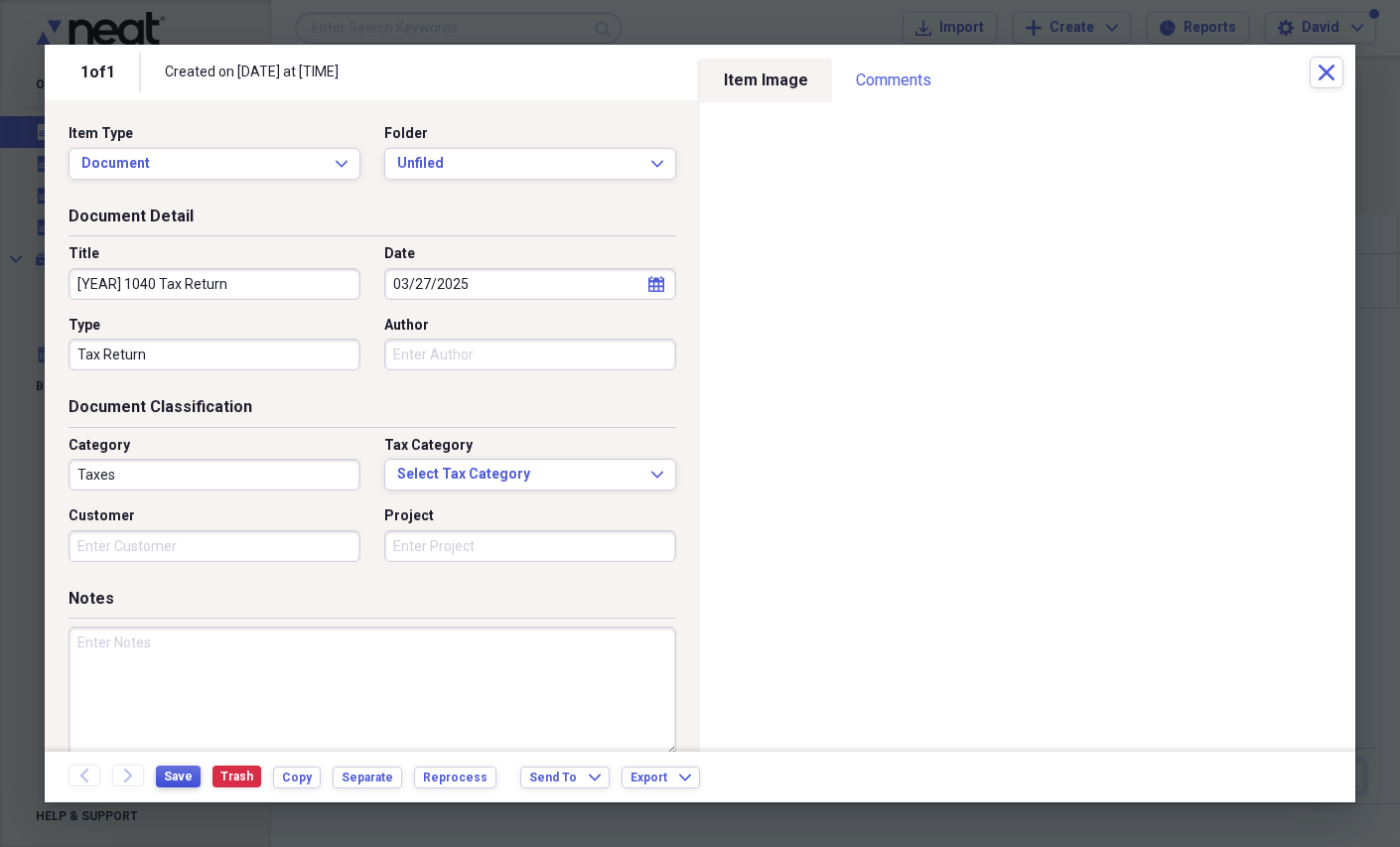 click on "Save" at bounding box center [178, 776] 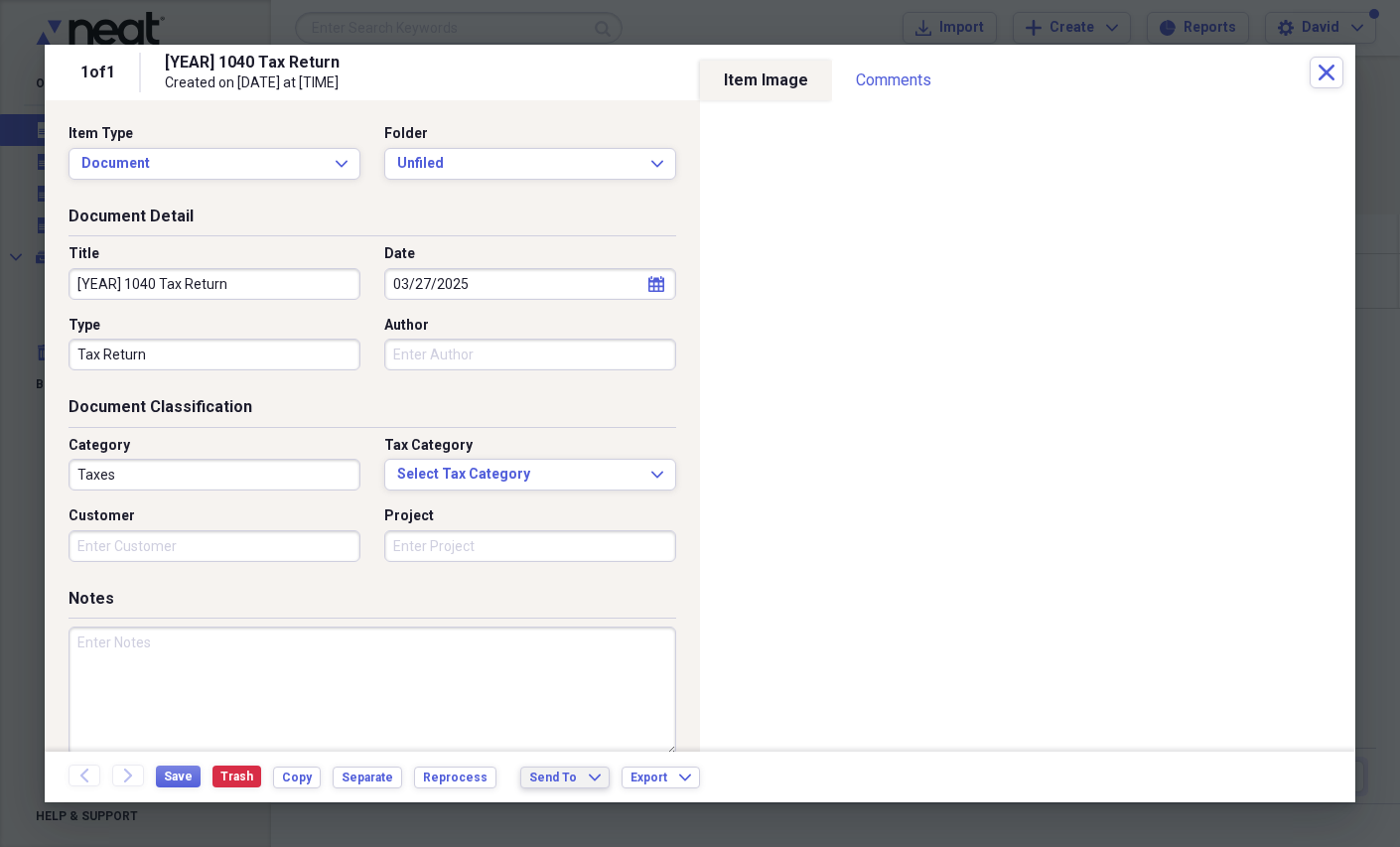 click on "Send To" at bounding box center (553, 777) 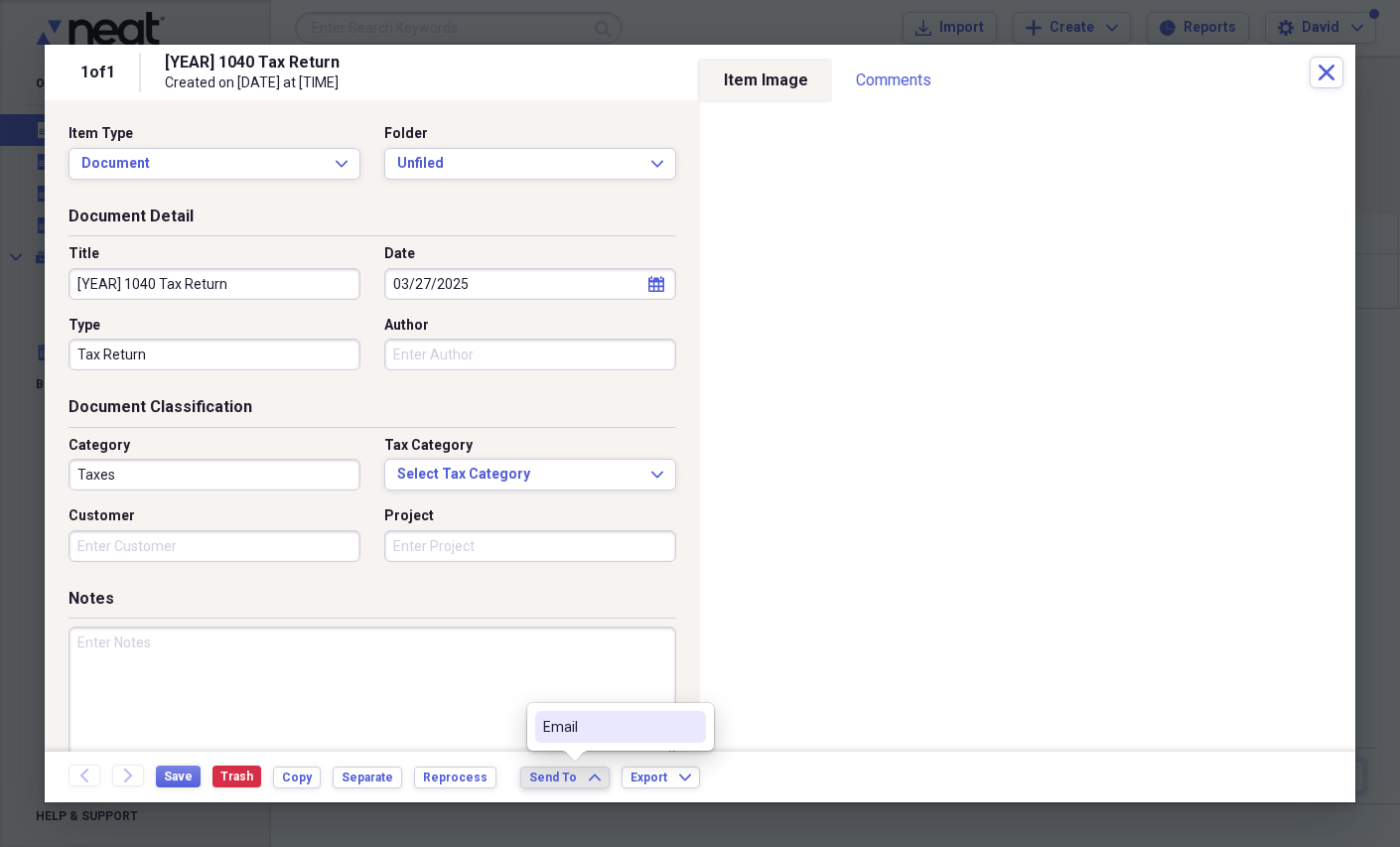 click on "Email" at bounding box center [609, 727] 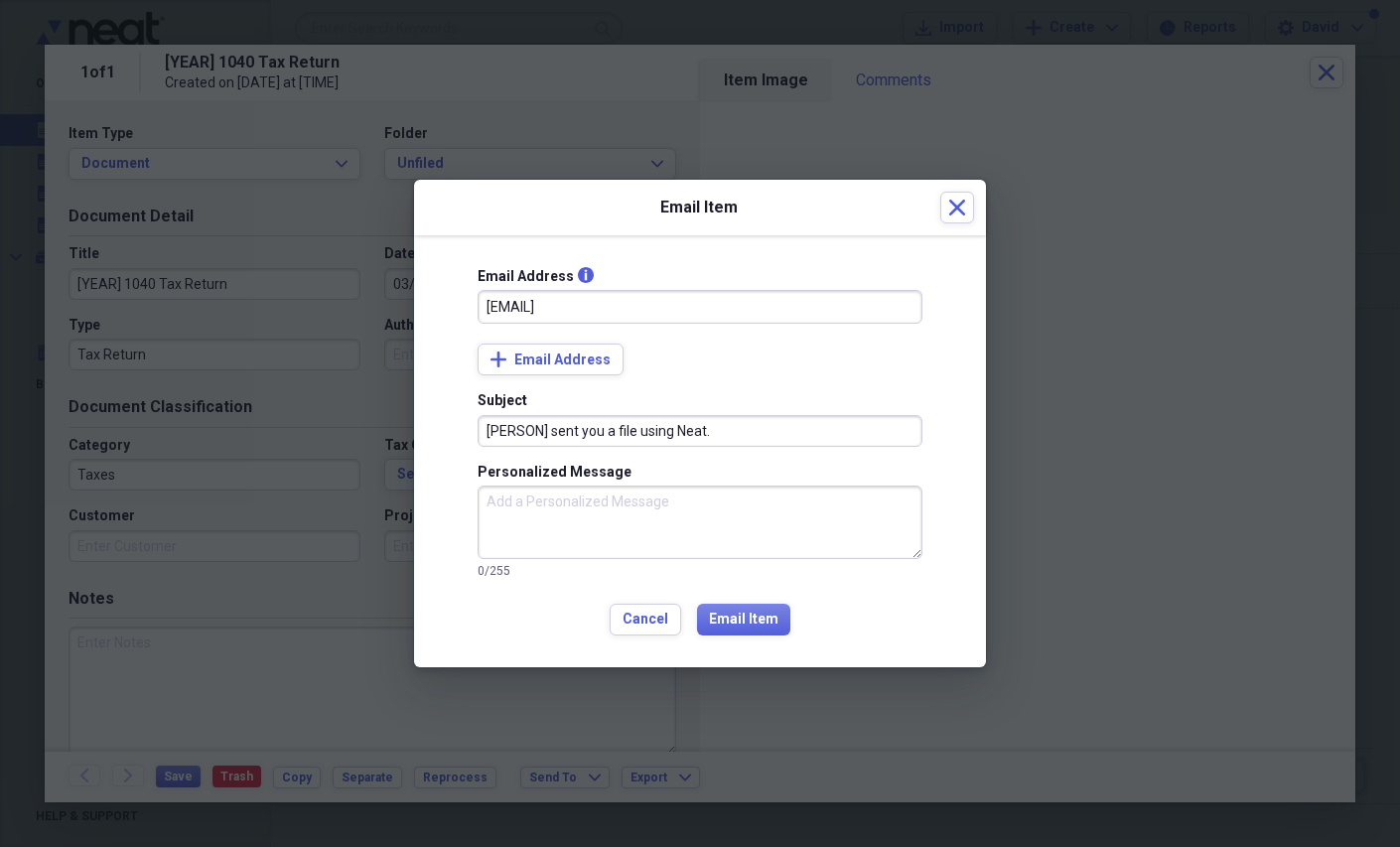 type on "[EMAIL]" 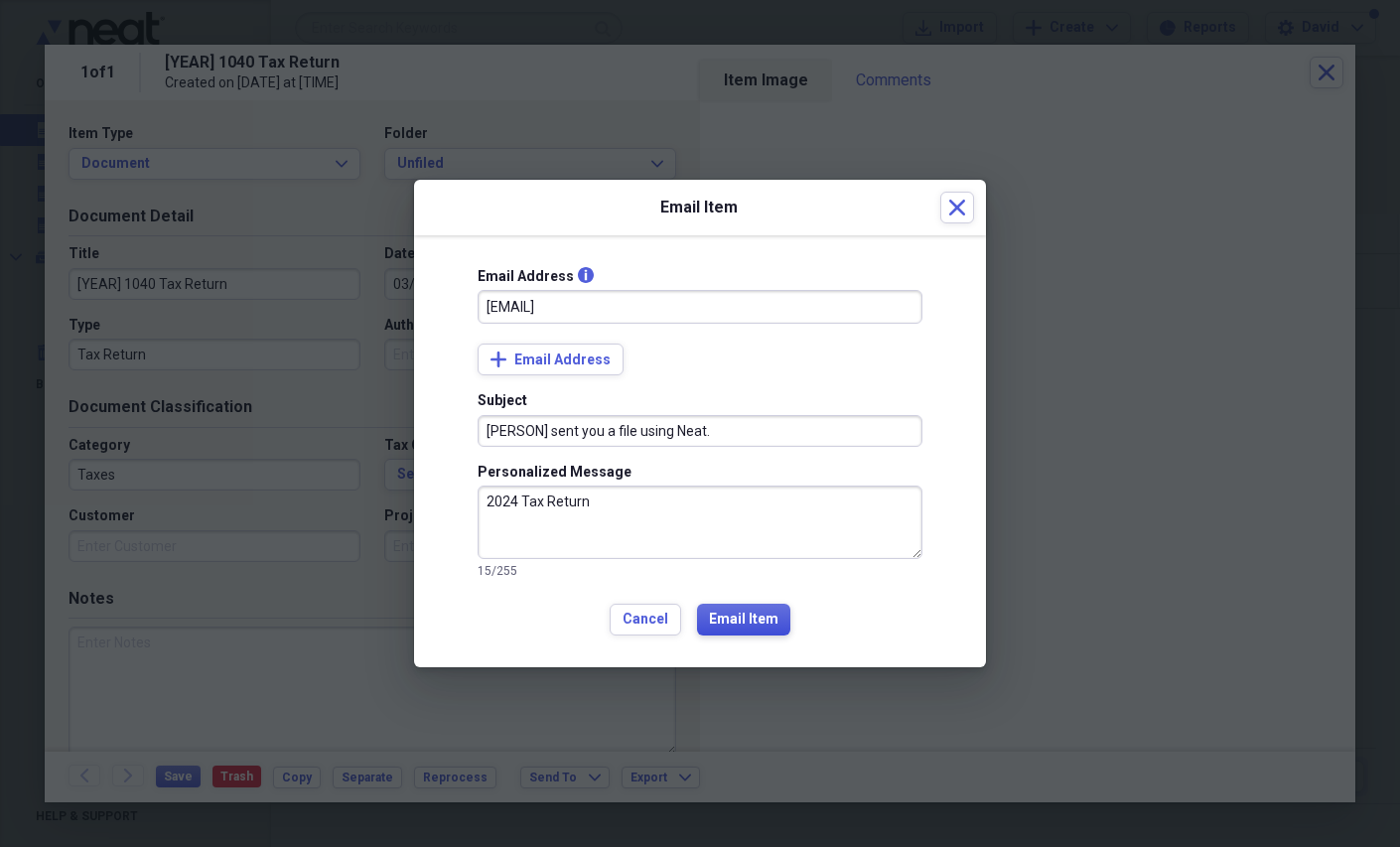 type on "2024 Tax Return" 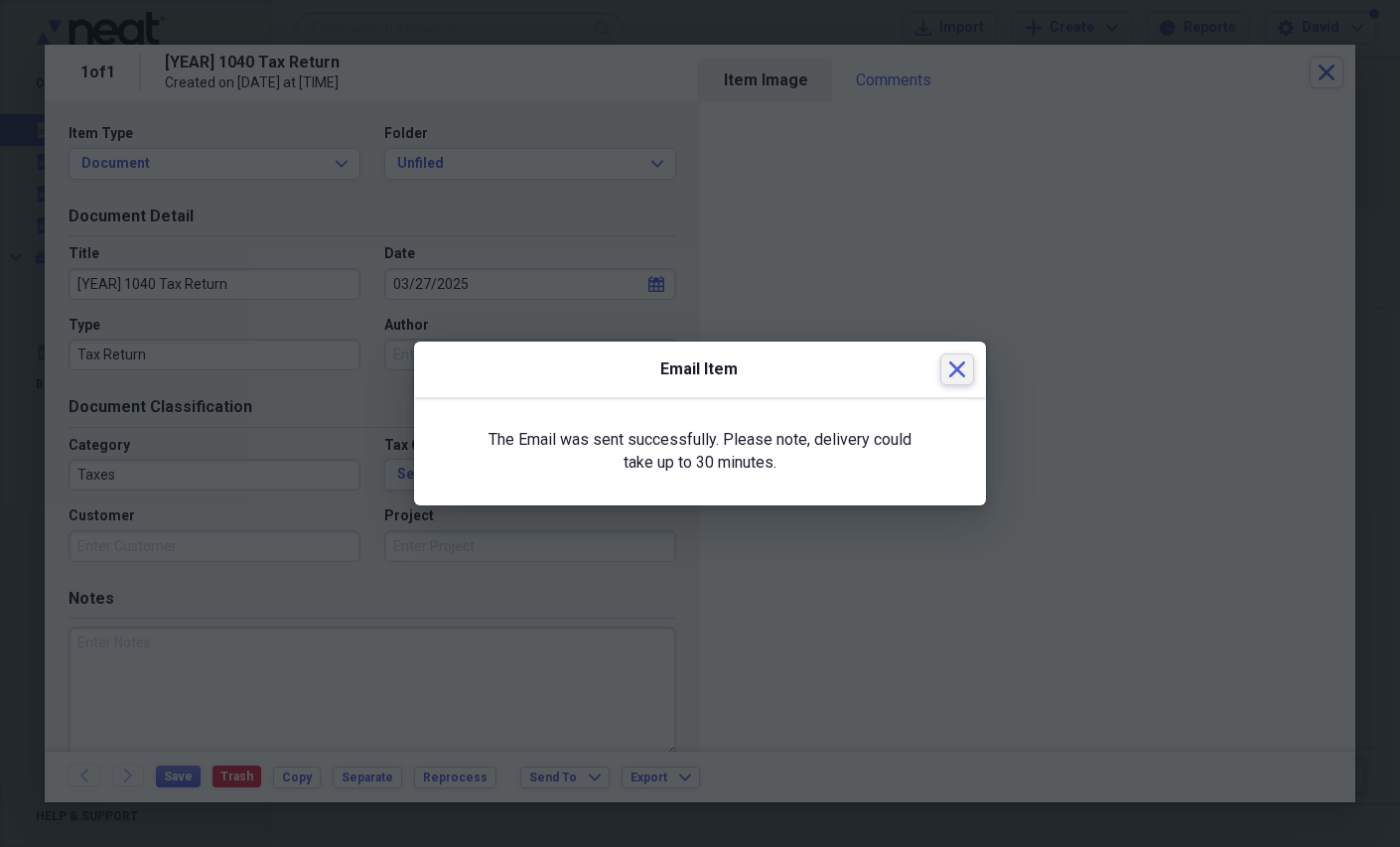 click 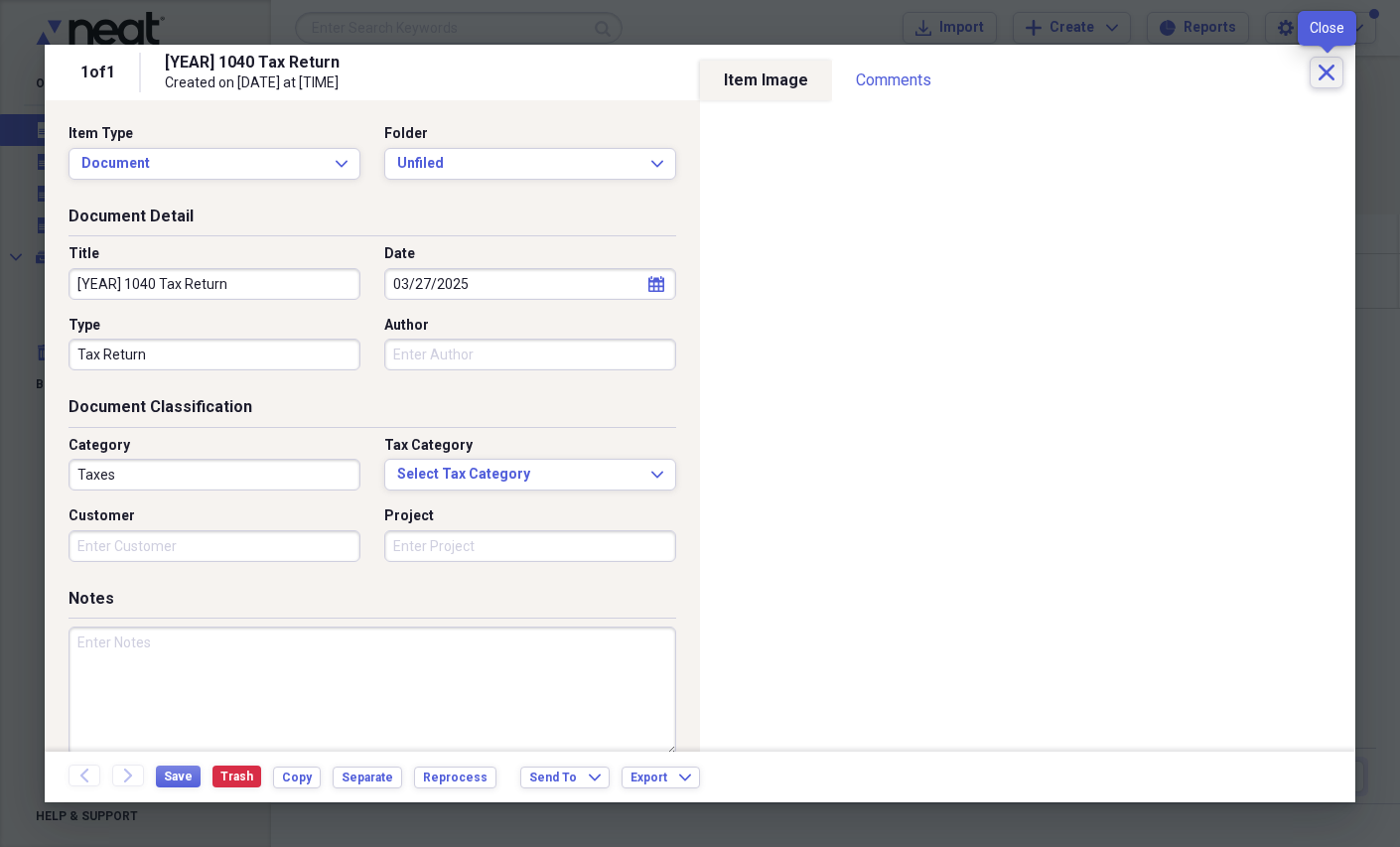 click on "Close" 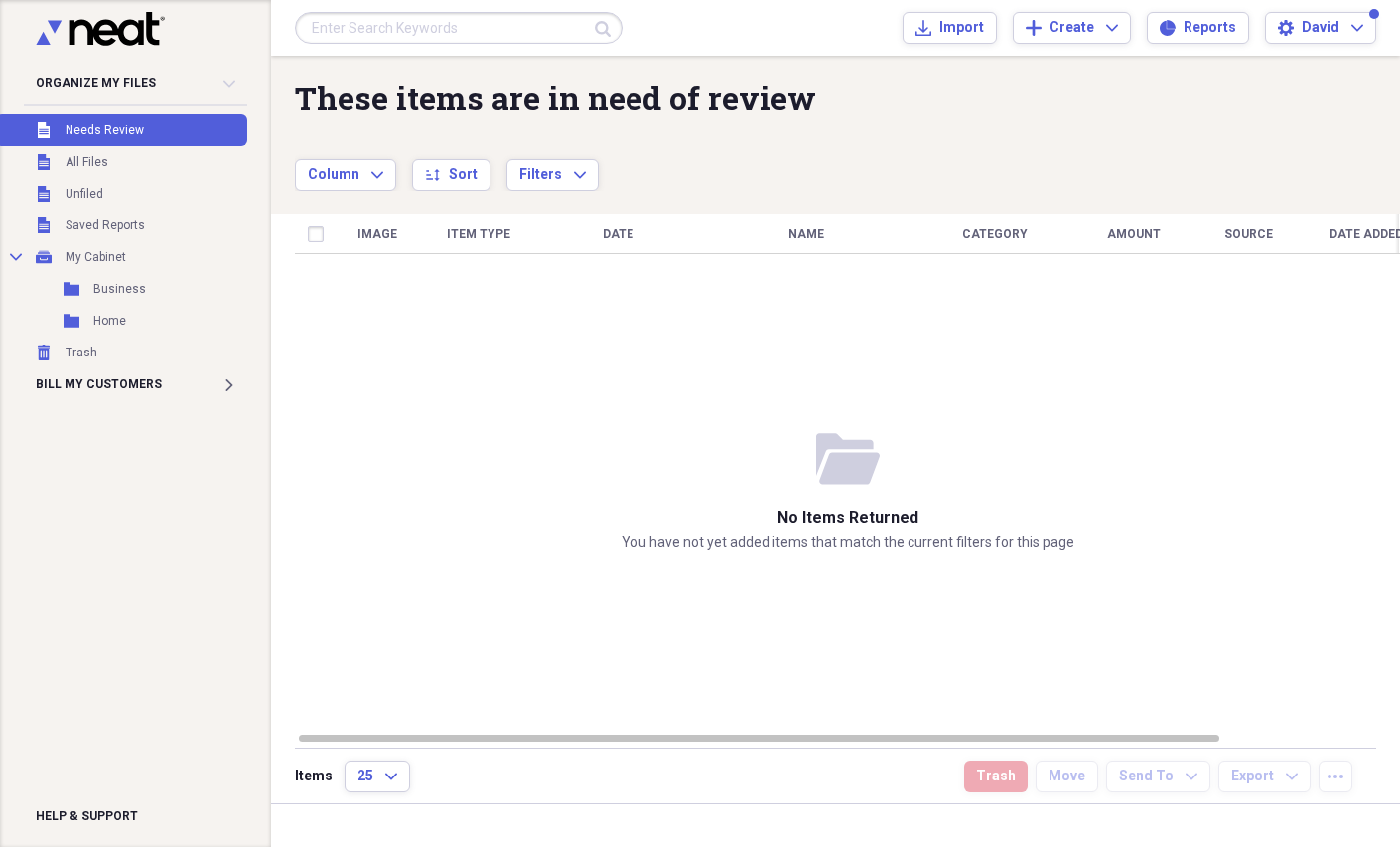 click at bounding box center [459, 28] 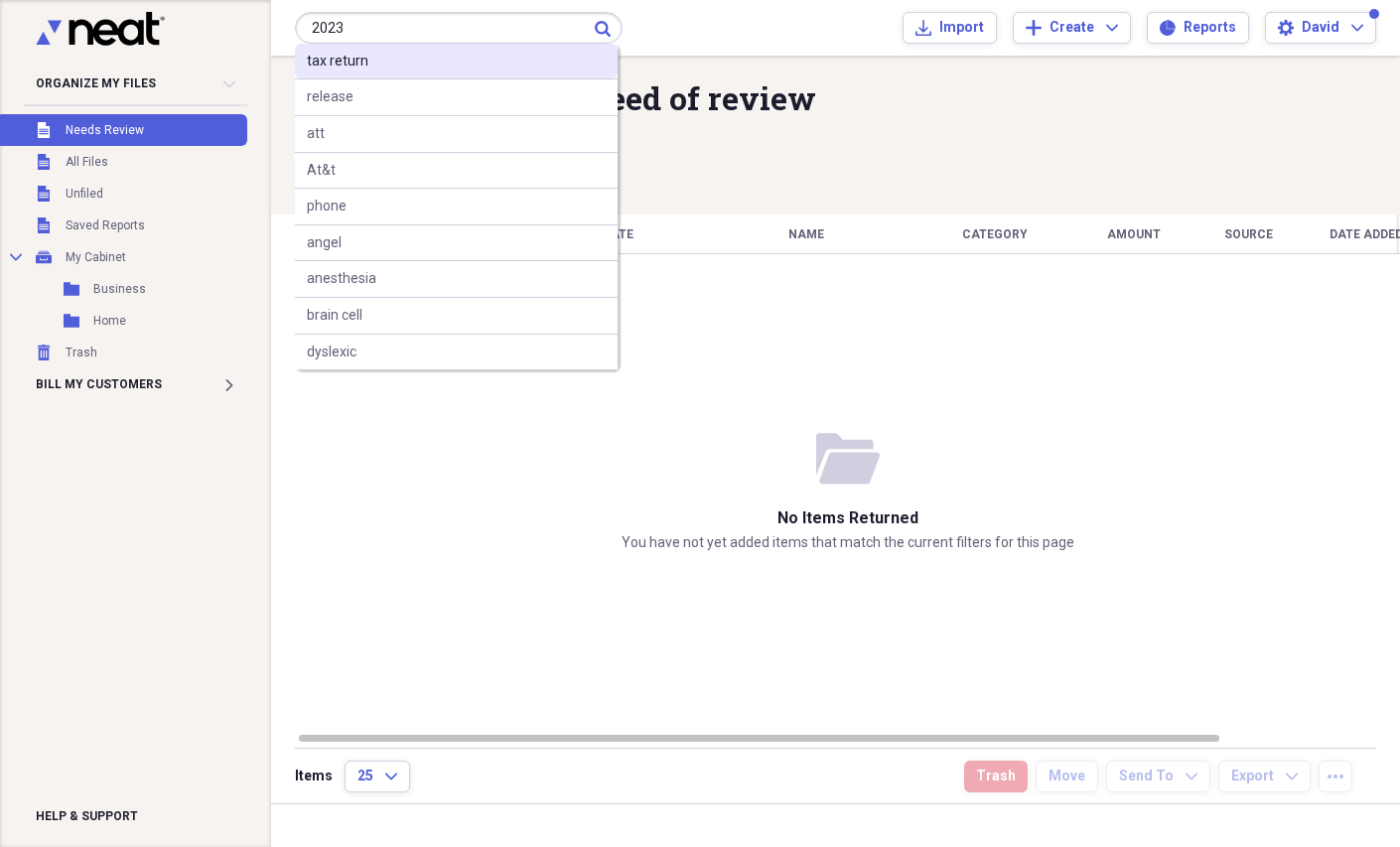 type on "2023" 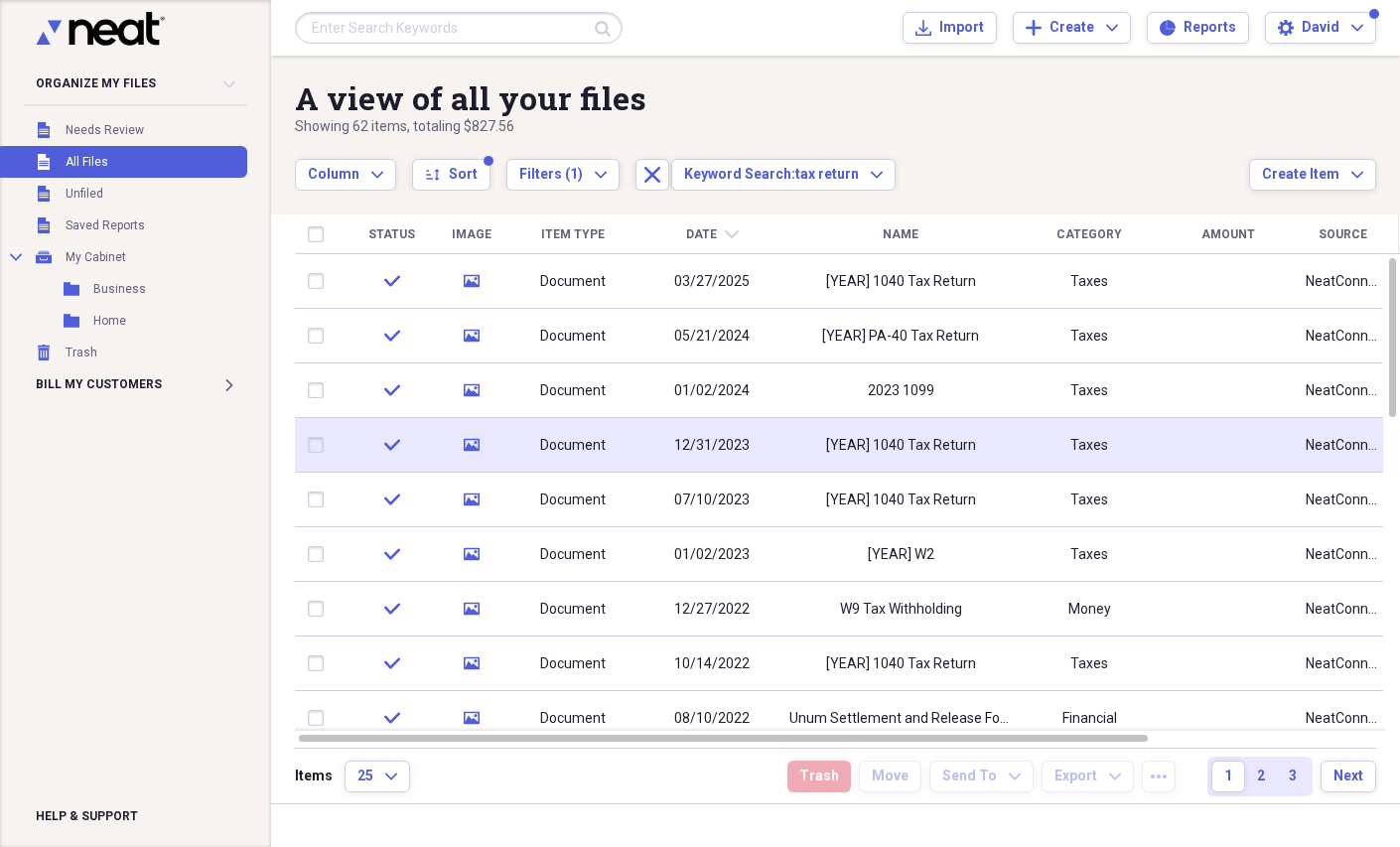 click on "12/31/2023" at bounding box center [712, 445] 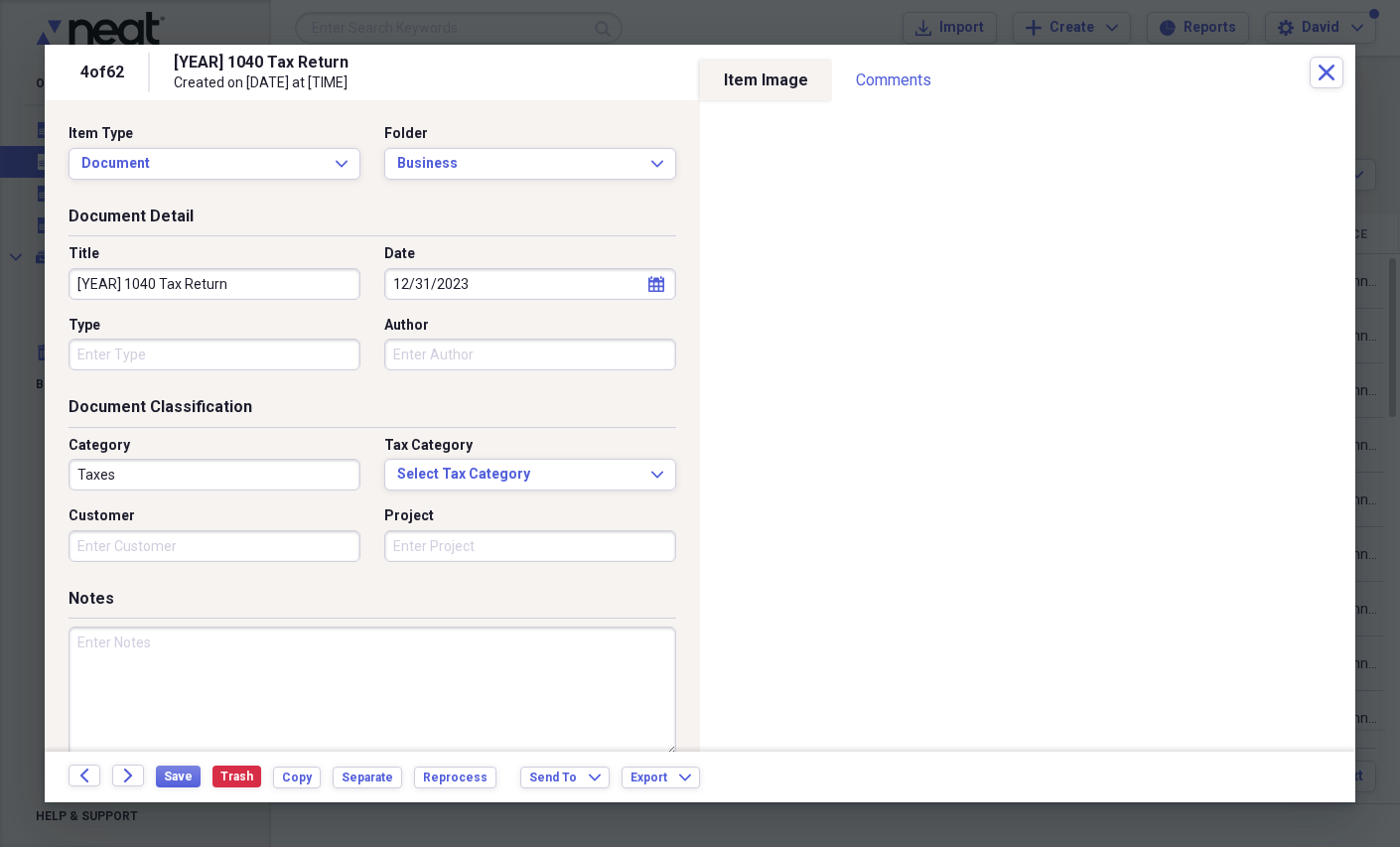 click on "Type" at bounding box center [214, 354] 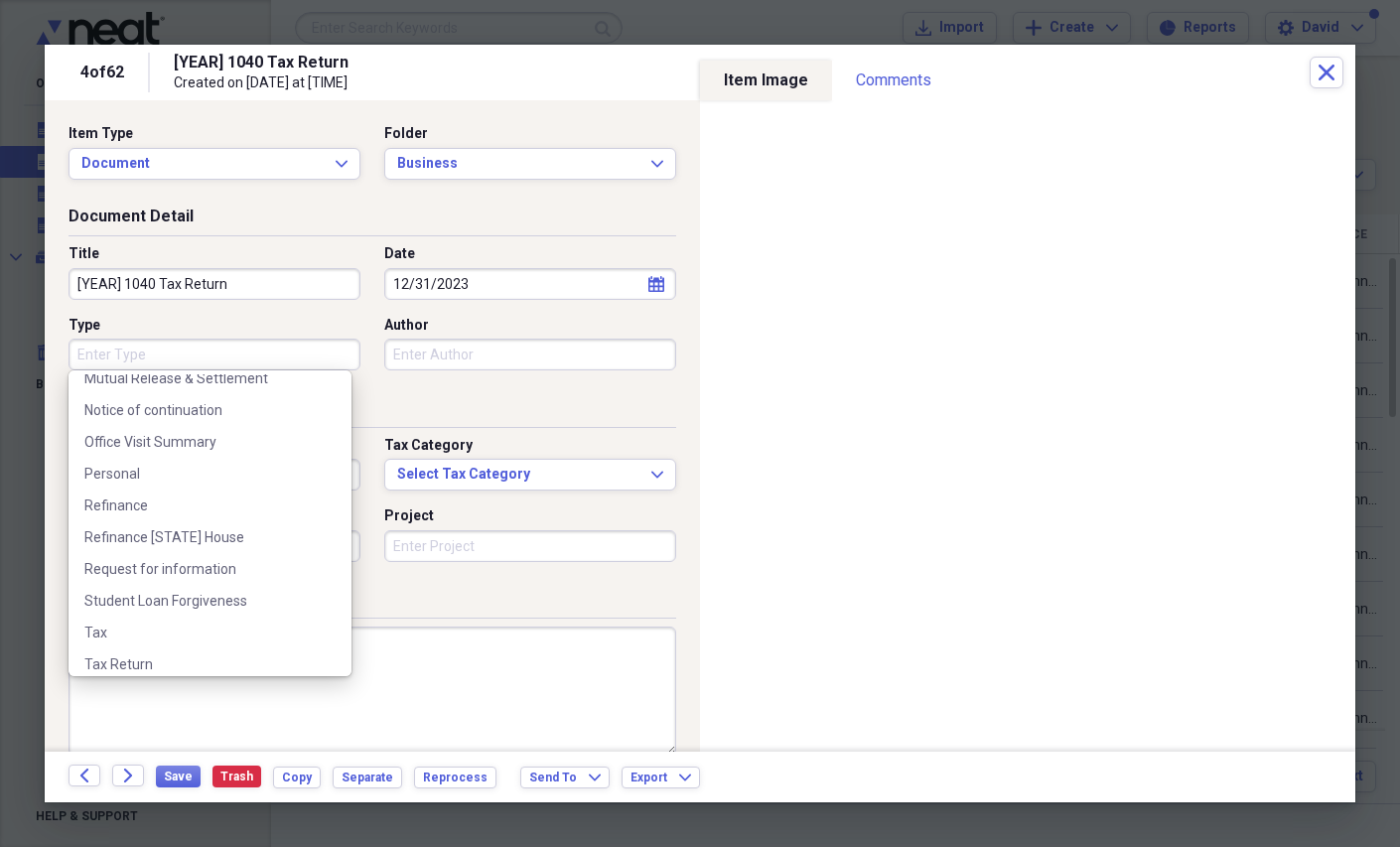 scroll, scrollTop: 854, scrollLeft: 0, axis: vertical 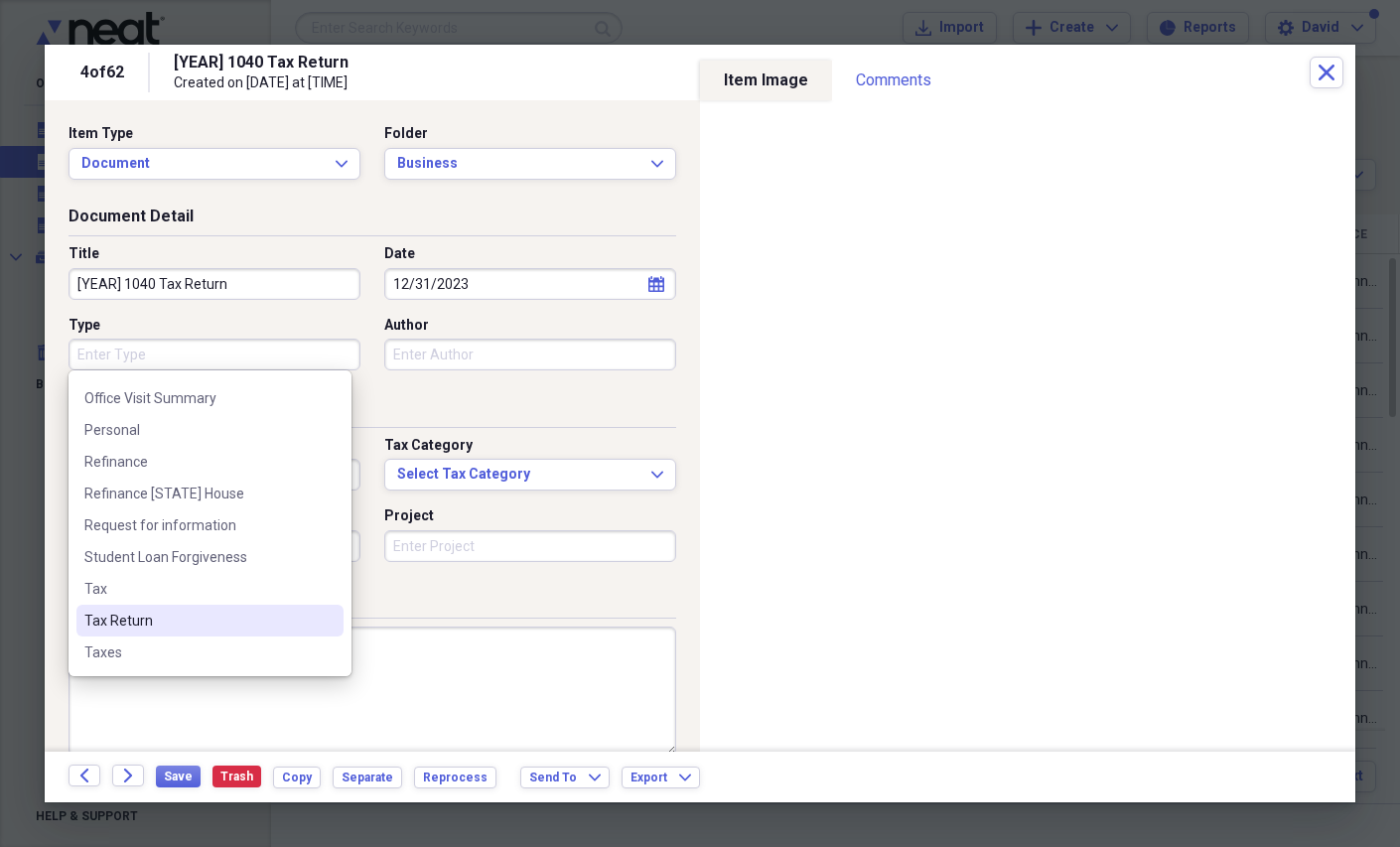 click on "Tax Return" at bounding box center (198, 621) 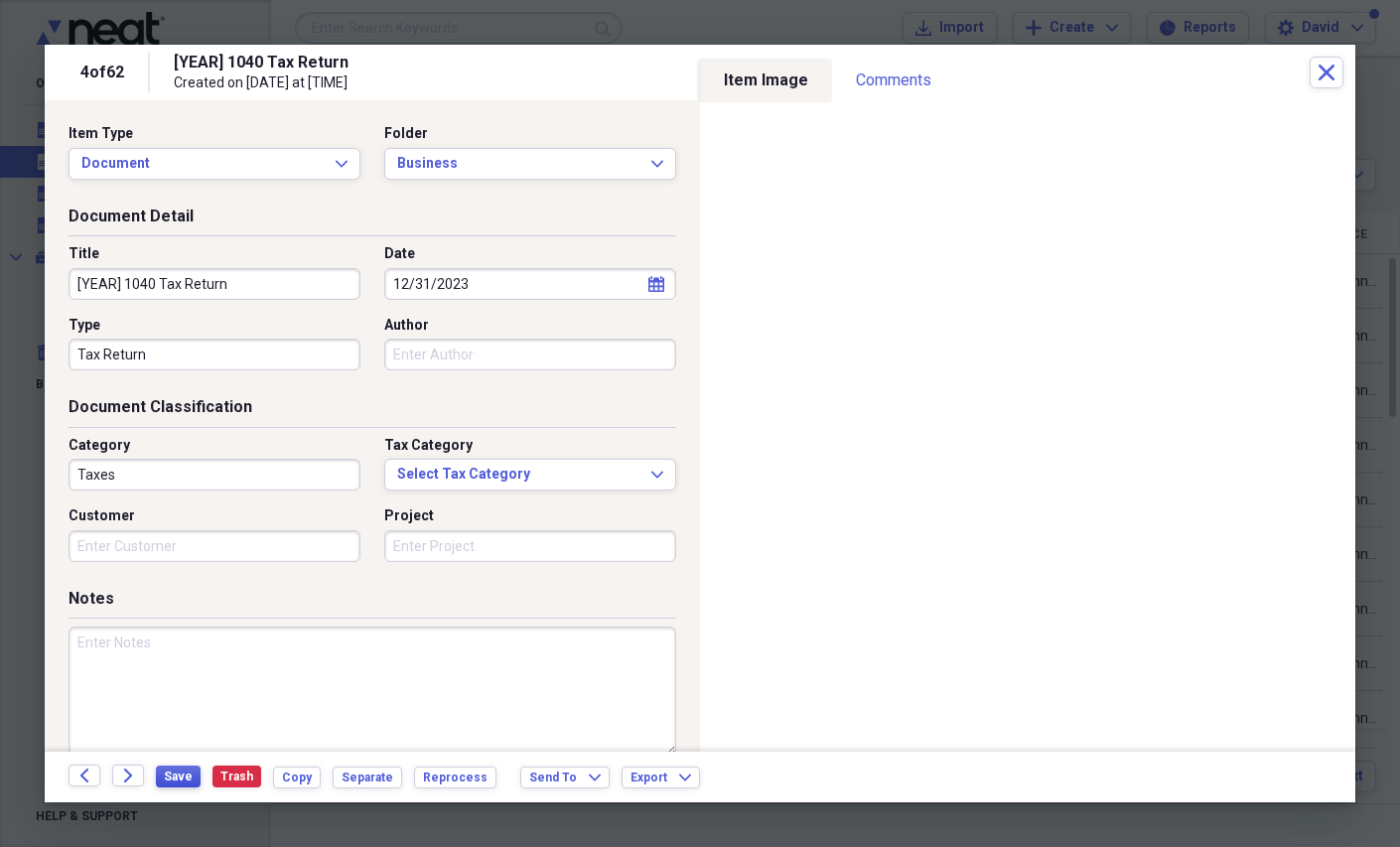 click on "Save" at bounding box center (178, 776) 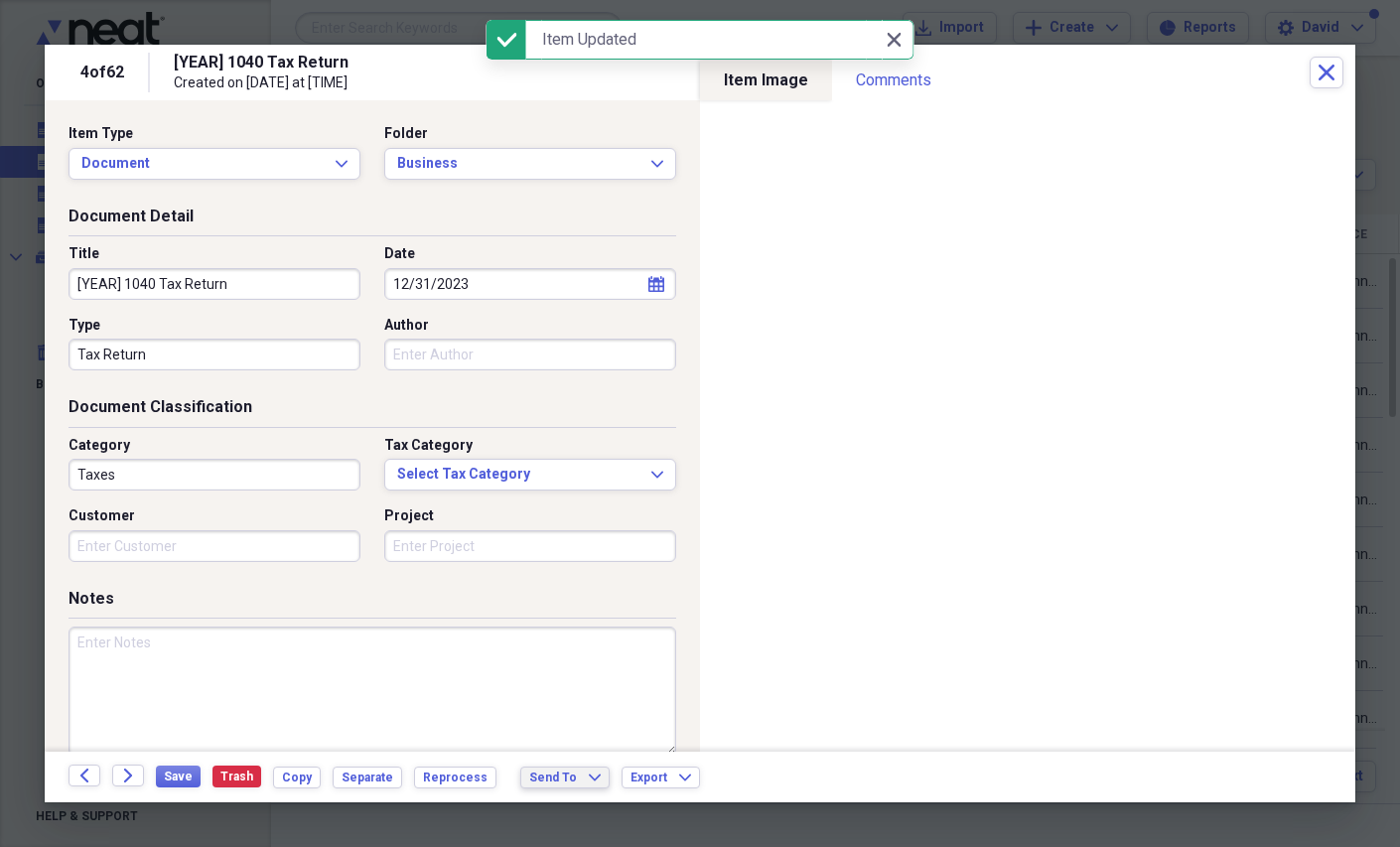 click on "Send To" at bounding box center (553, 777) 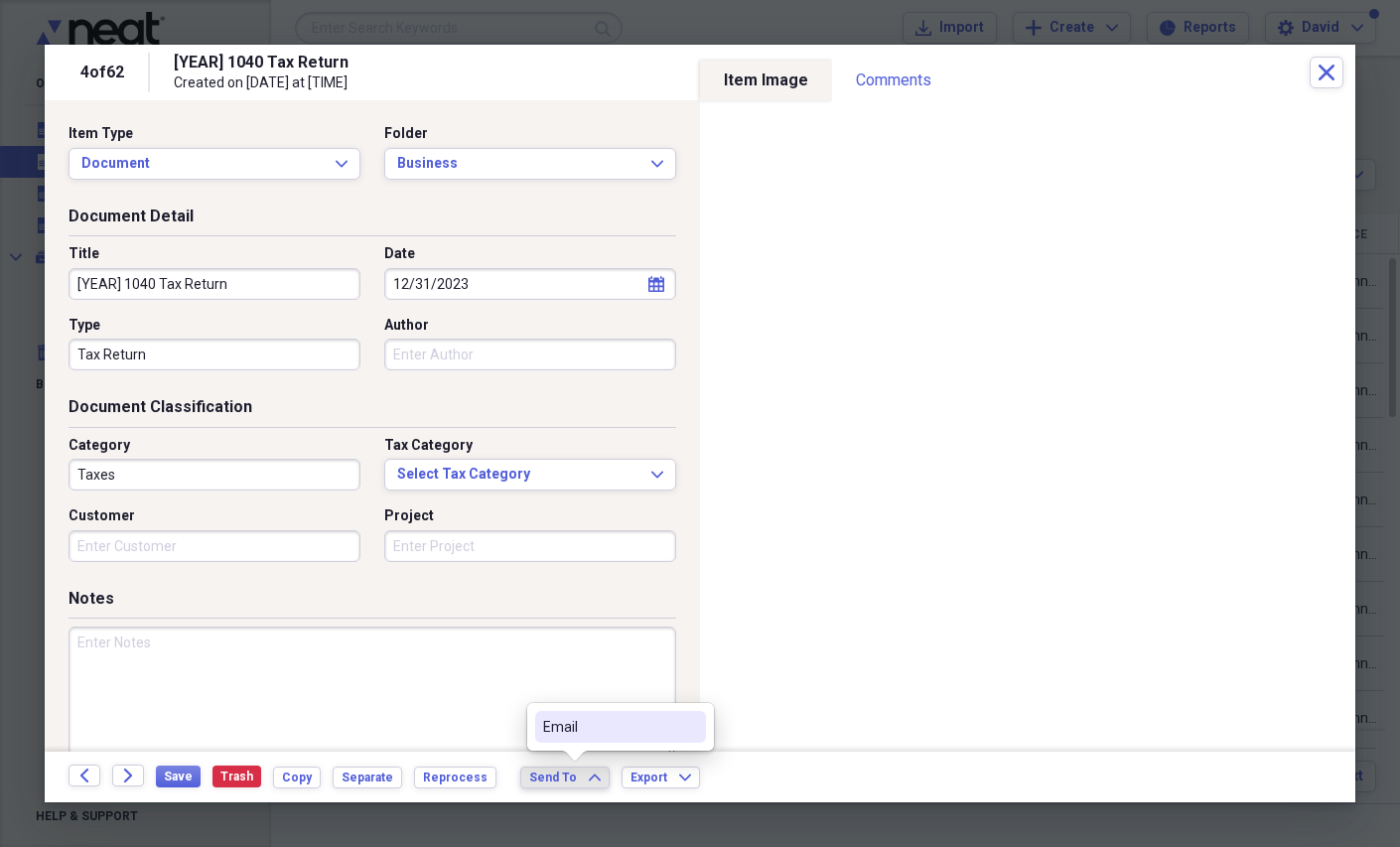 click on "Email" at bounding box center [609, 727] 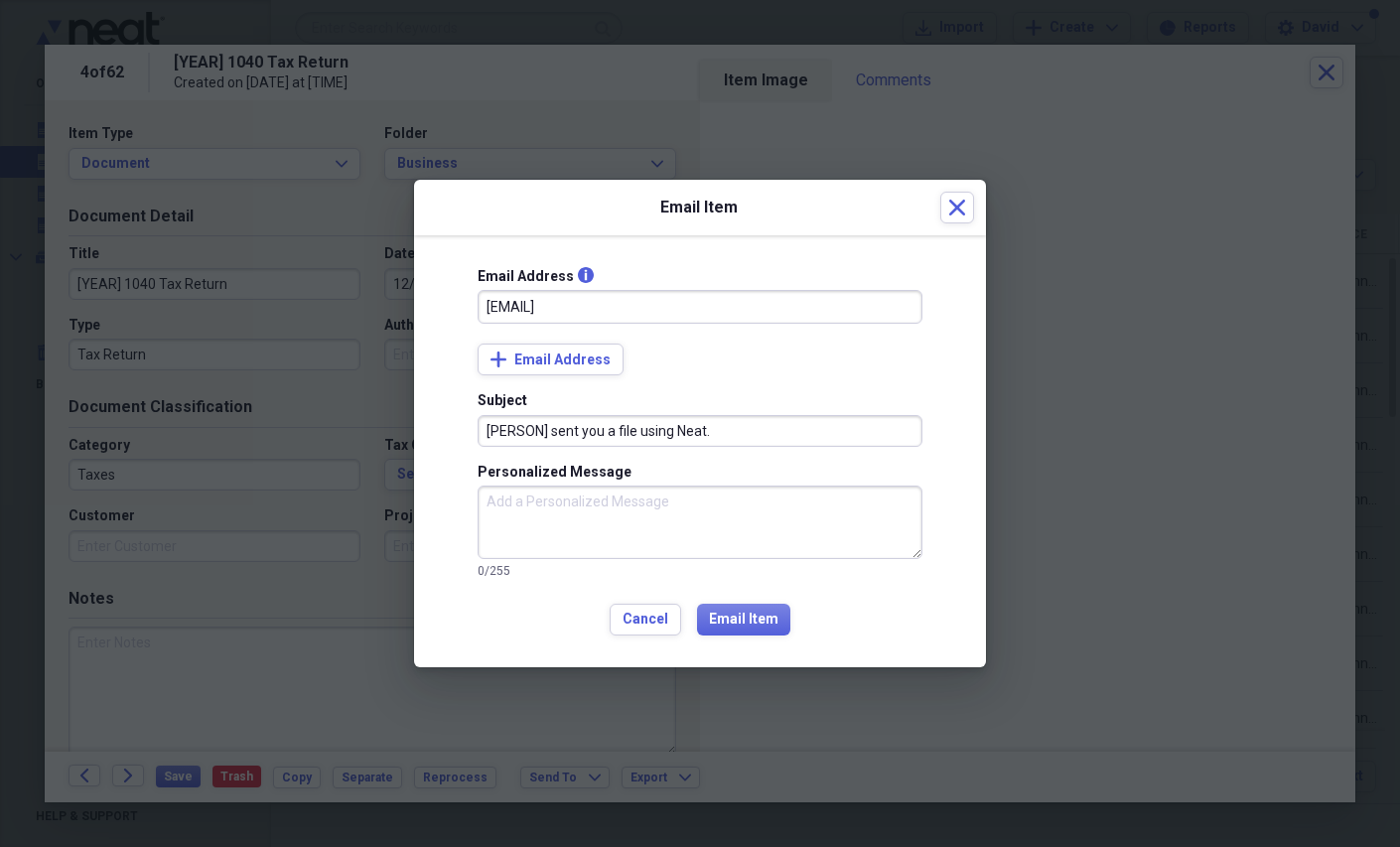 type on "[EMAIL]" 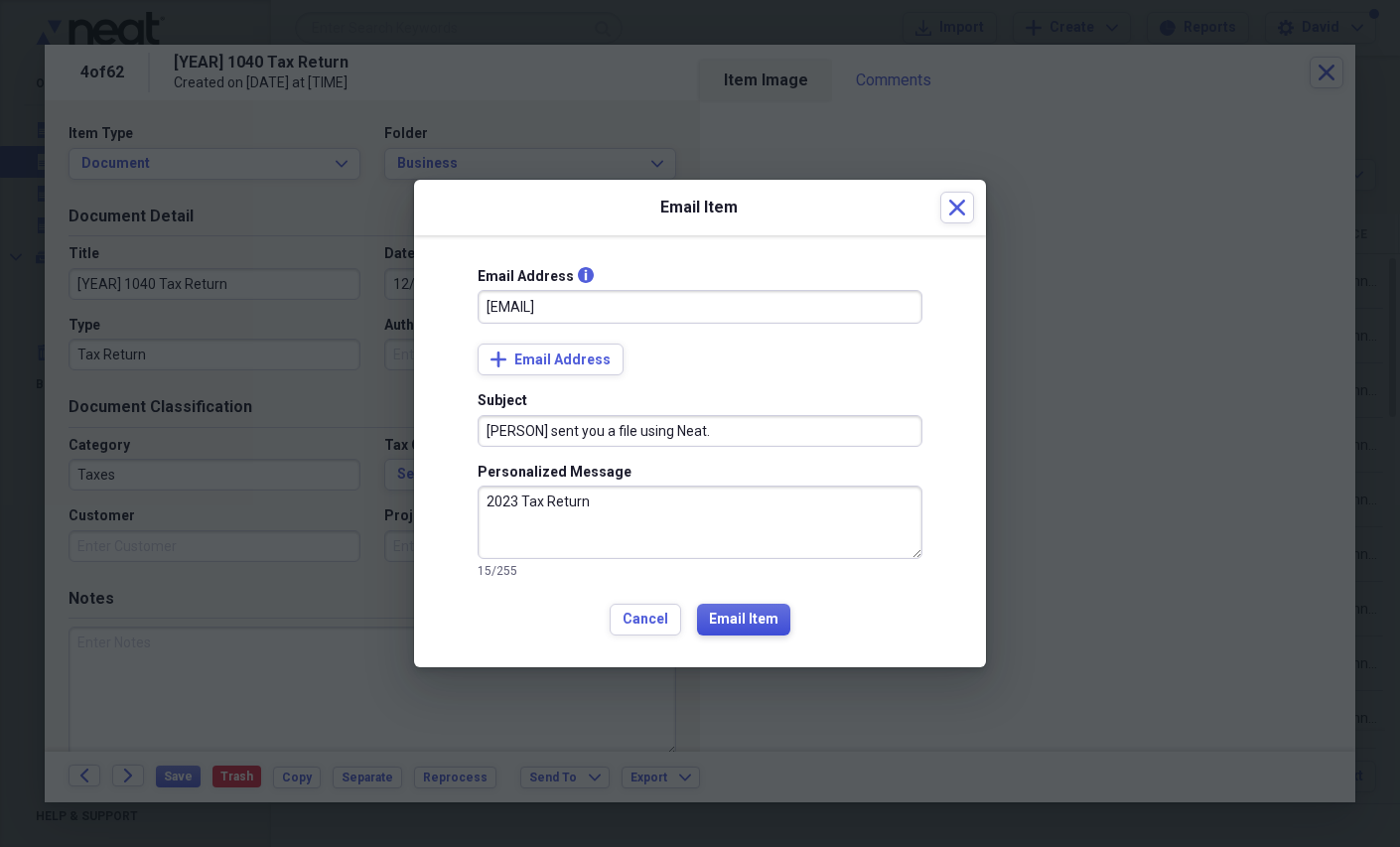type on "2023 Tax Return" 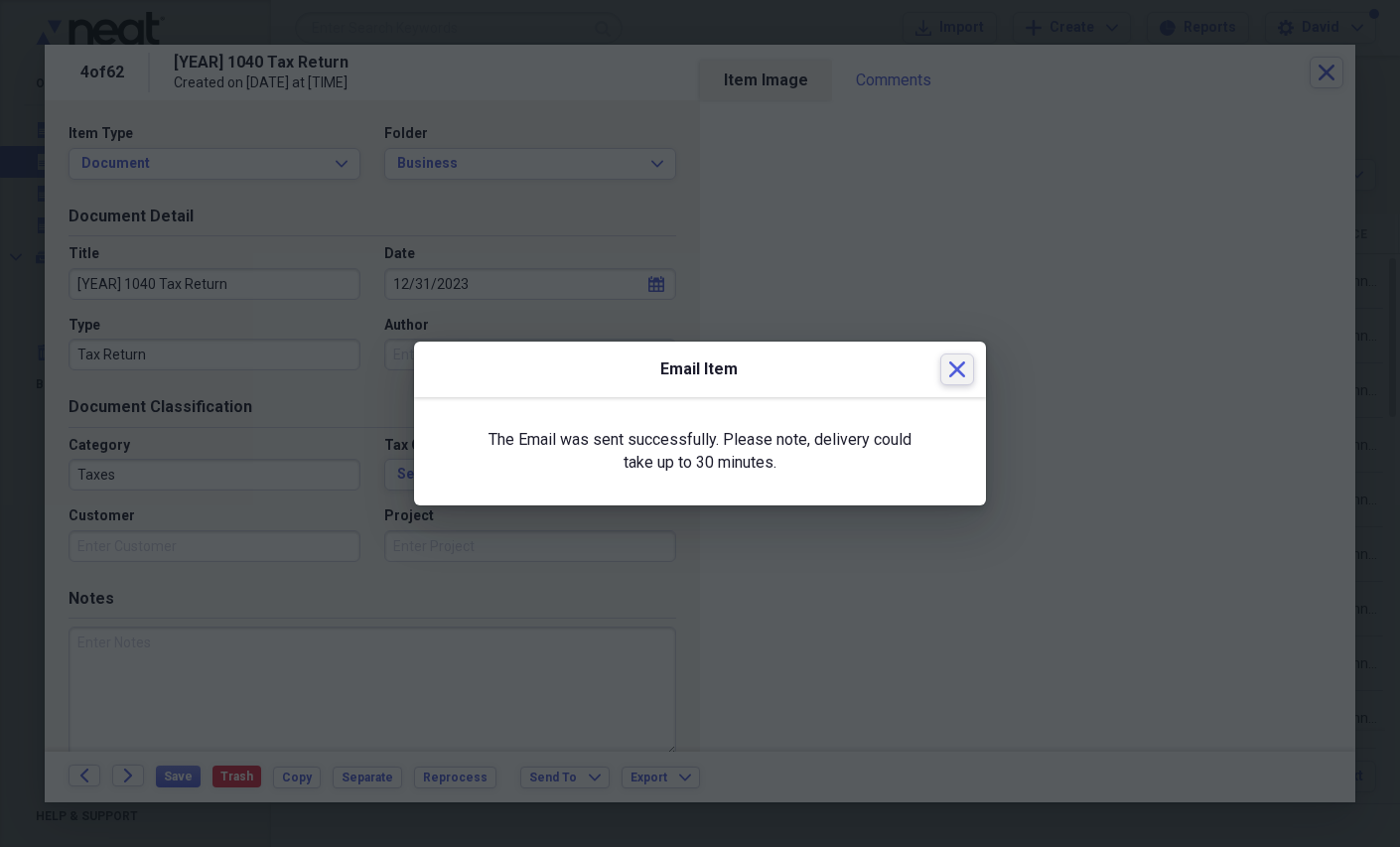 click 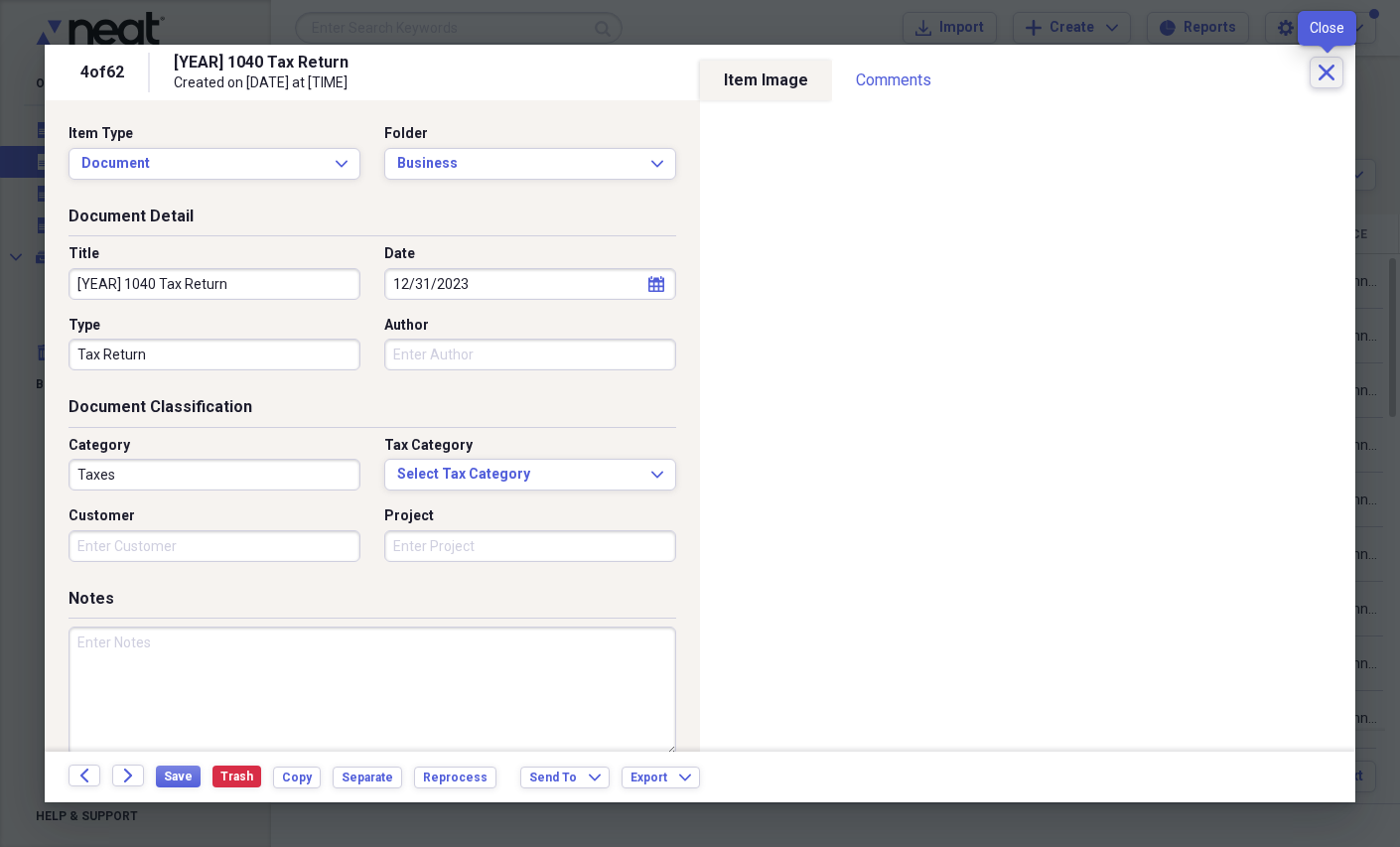 click on "Close" 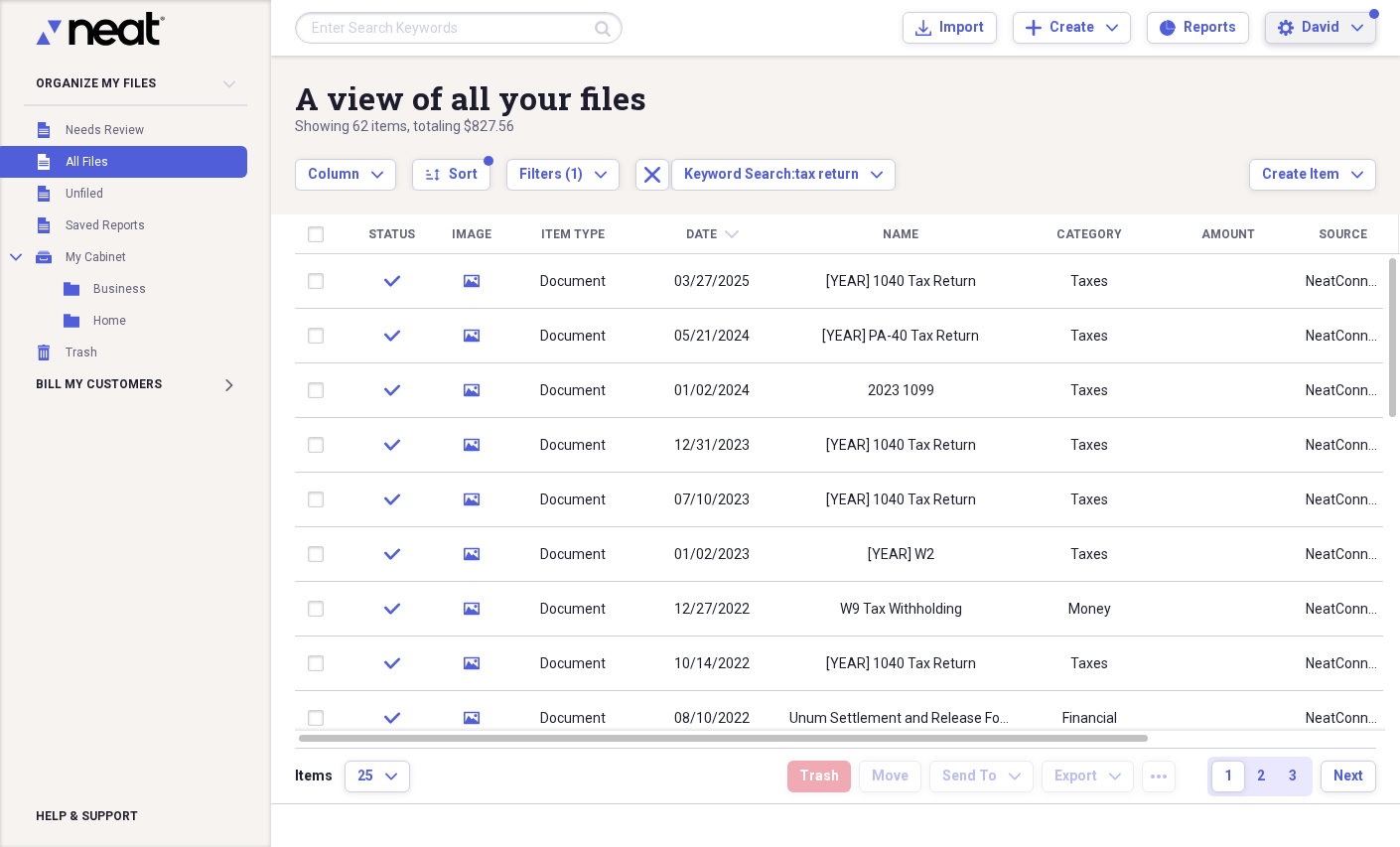 click on "[PERSON] Expand" at bounding box center (1332, 28) 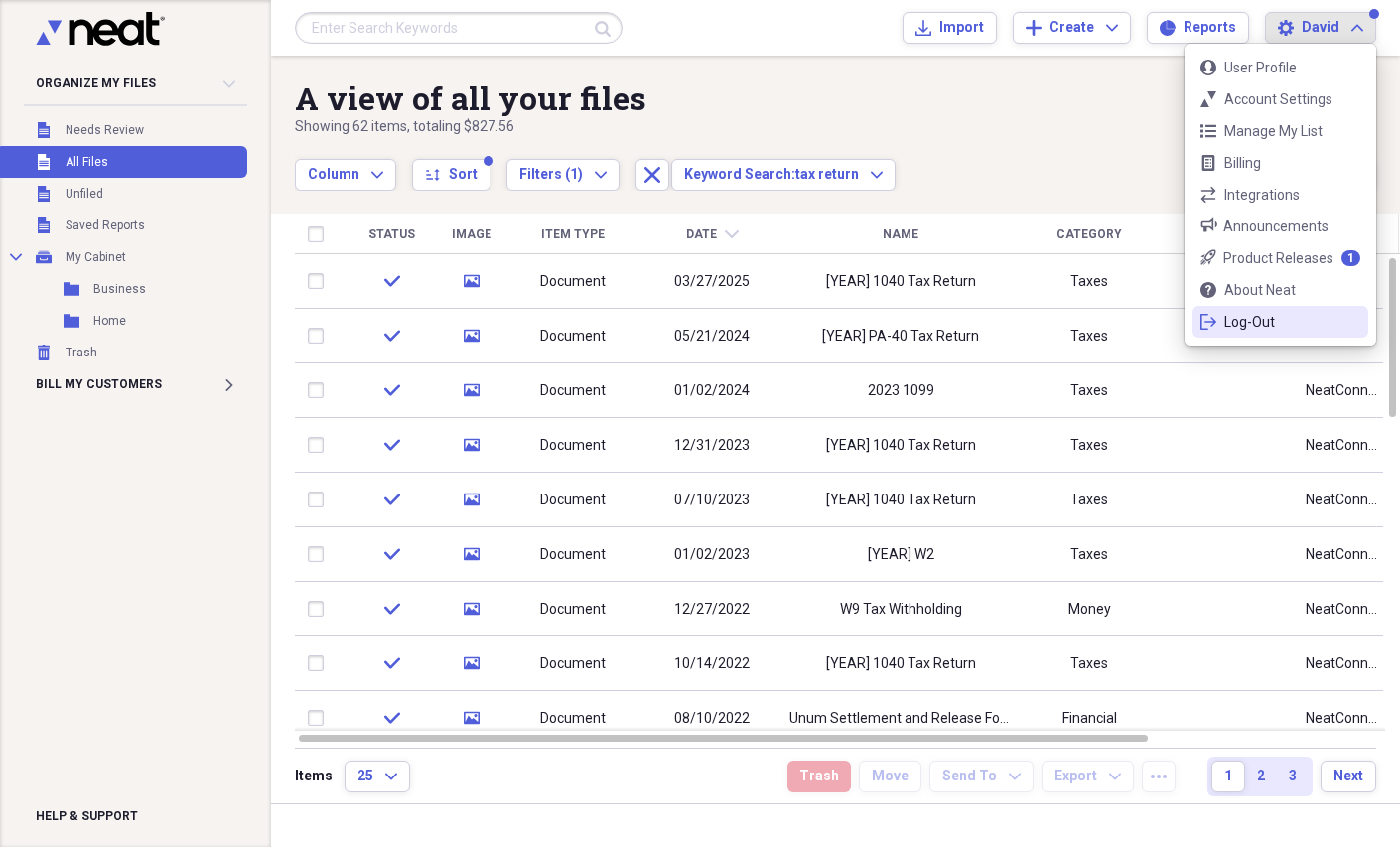 click on "Log-Out" at bounding box center [1280, 322] 